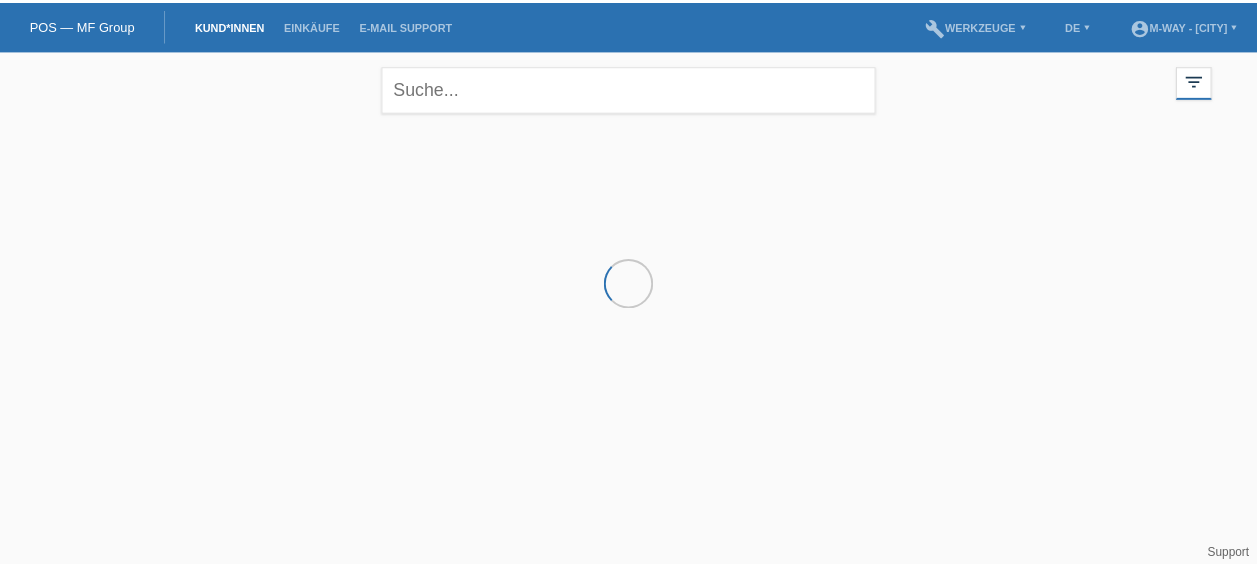 scroll, scrollTop: 0, scrollLeft: 0, axis: both 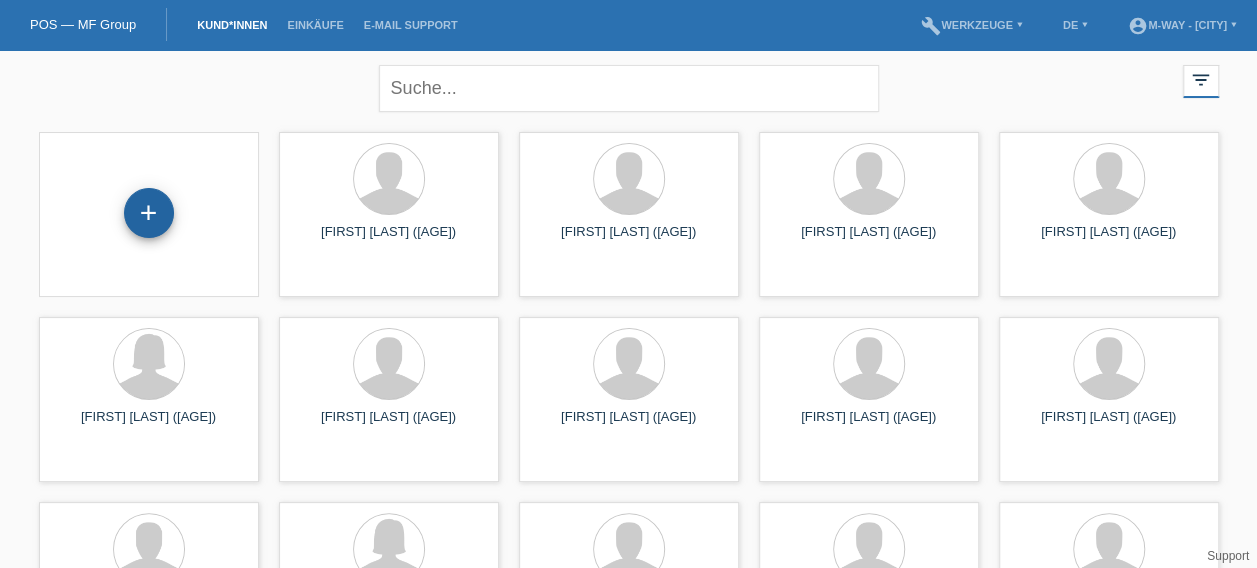 click on "+" at bounding box center (149, 213) 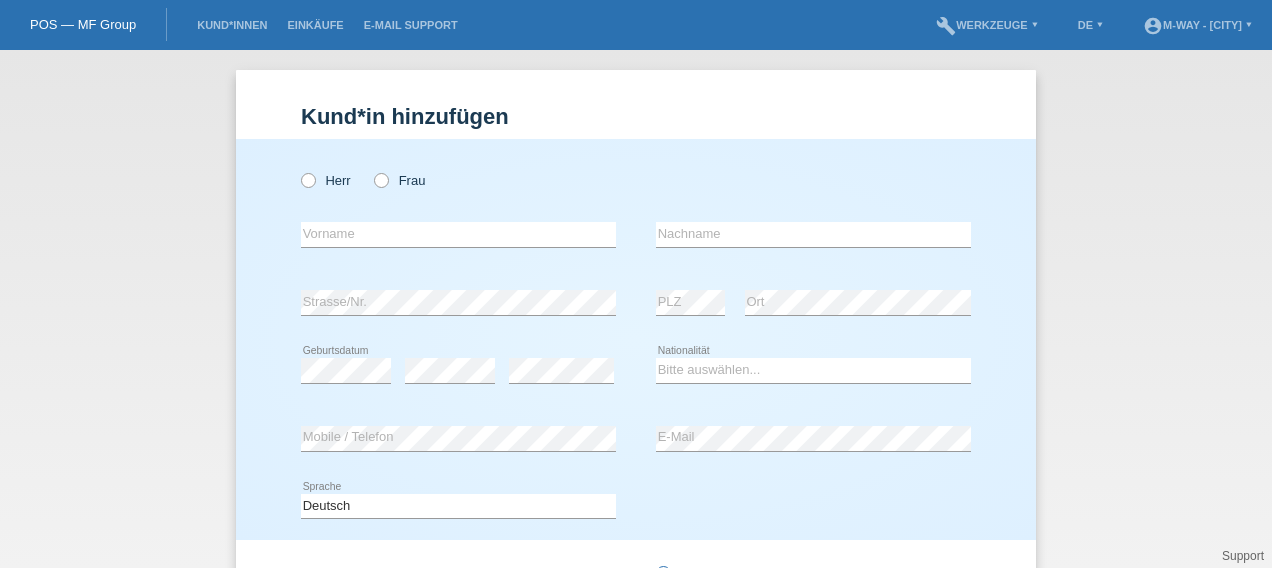 scroll, scrollTop: 0, scrollLeft: 0, axis: both 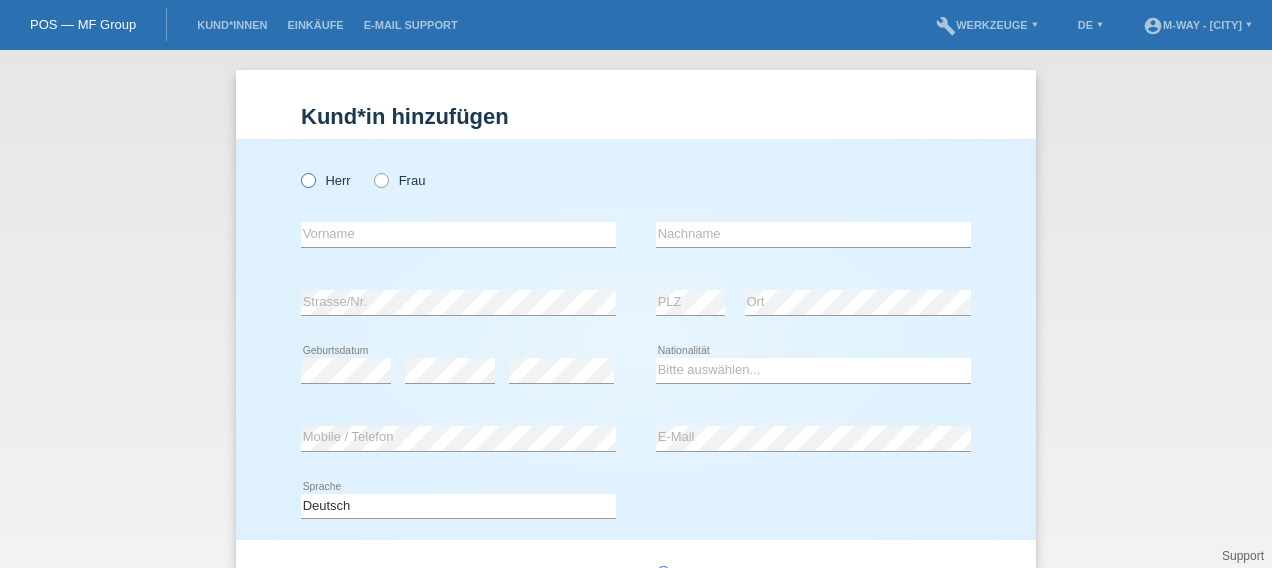 click at bounding box center (298, 170) 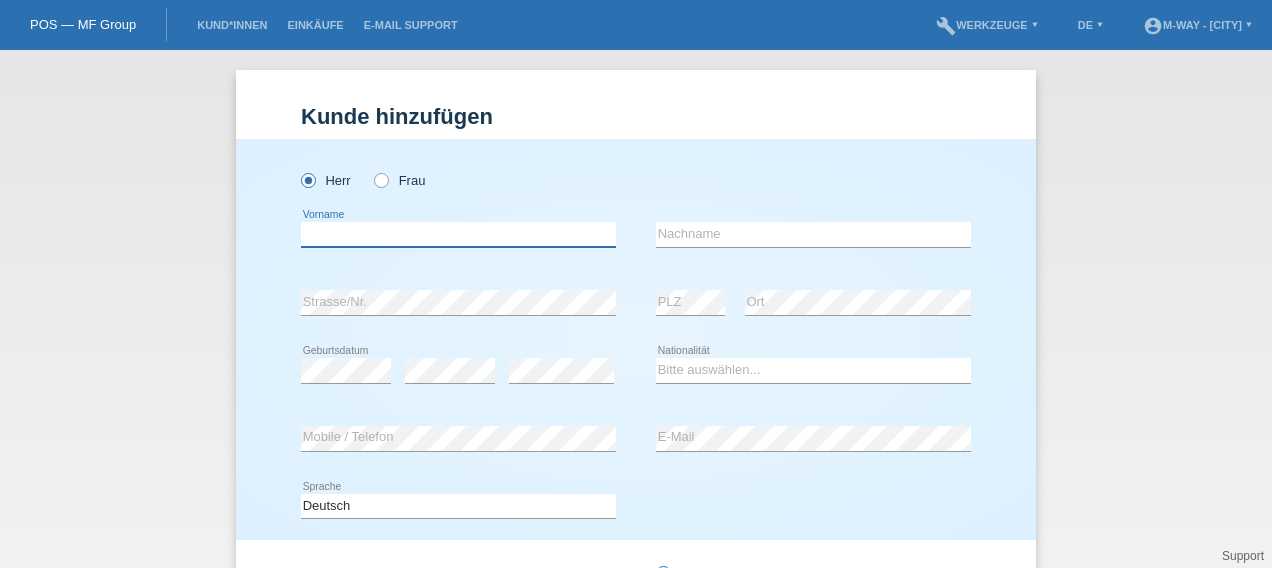 click at bounding box center [458, 234] 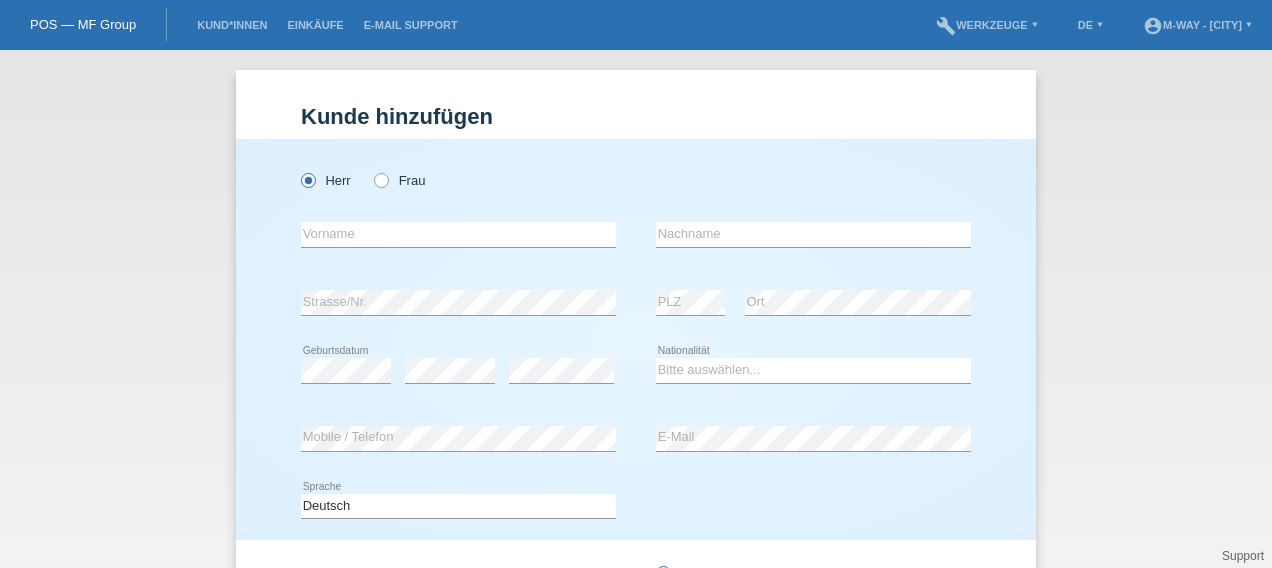 click on "error
Vorname" at bounding box center [458, 170] 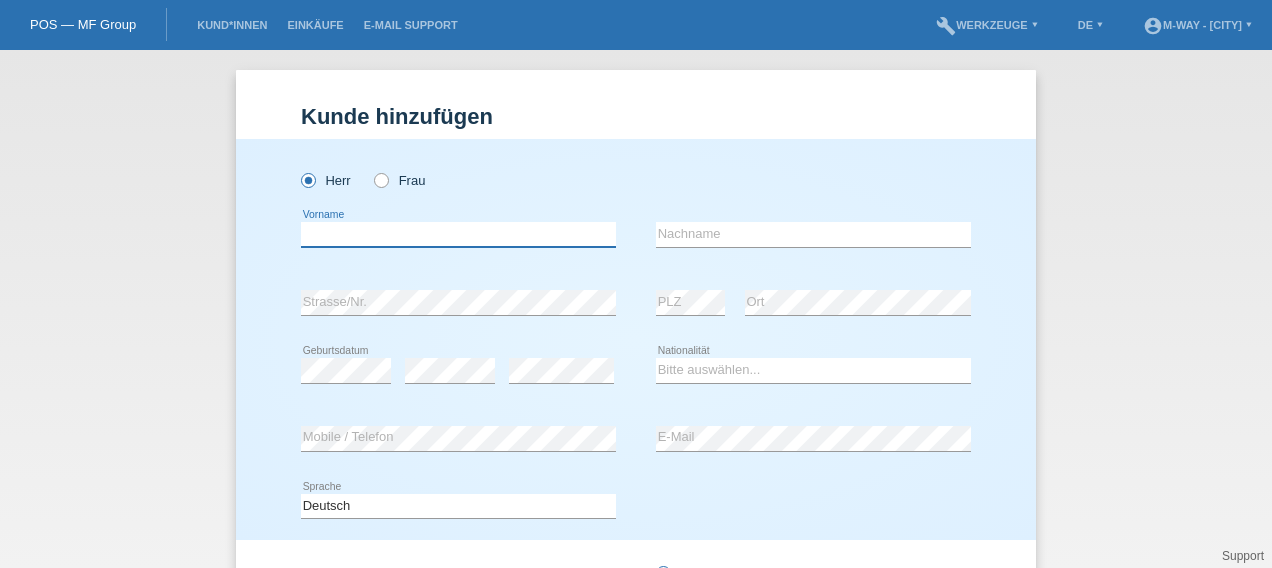 click at bounding box center [458, 234] 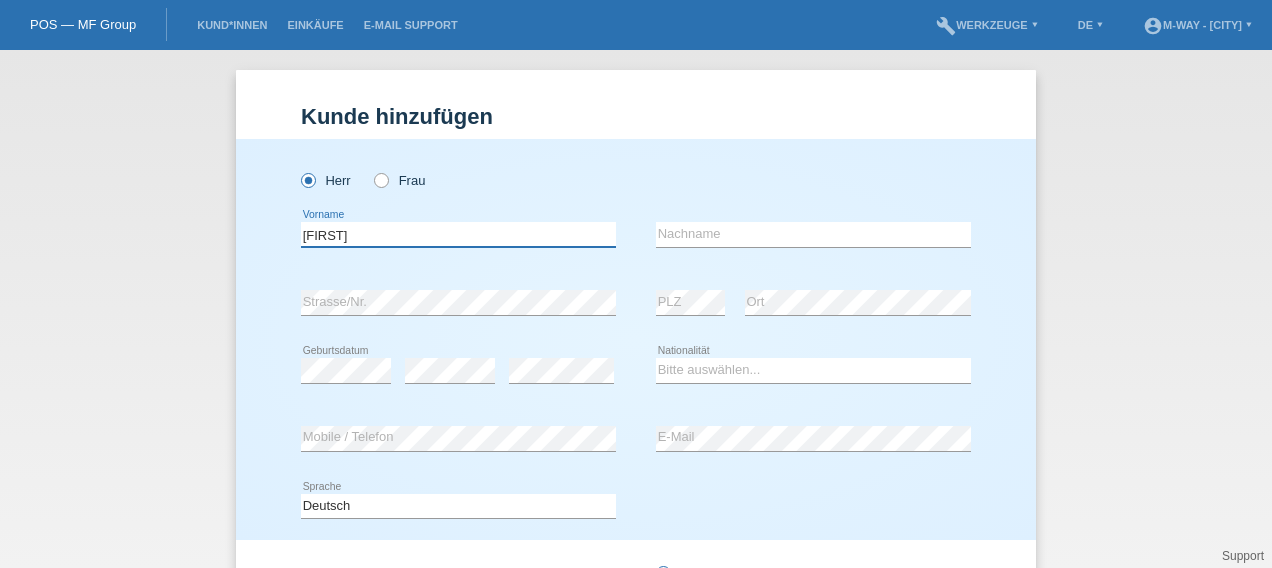 click on "[FIRST]" at bounding box center (458, 234) 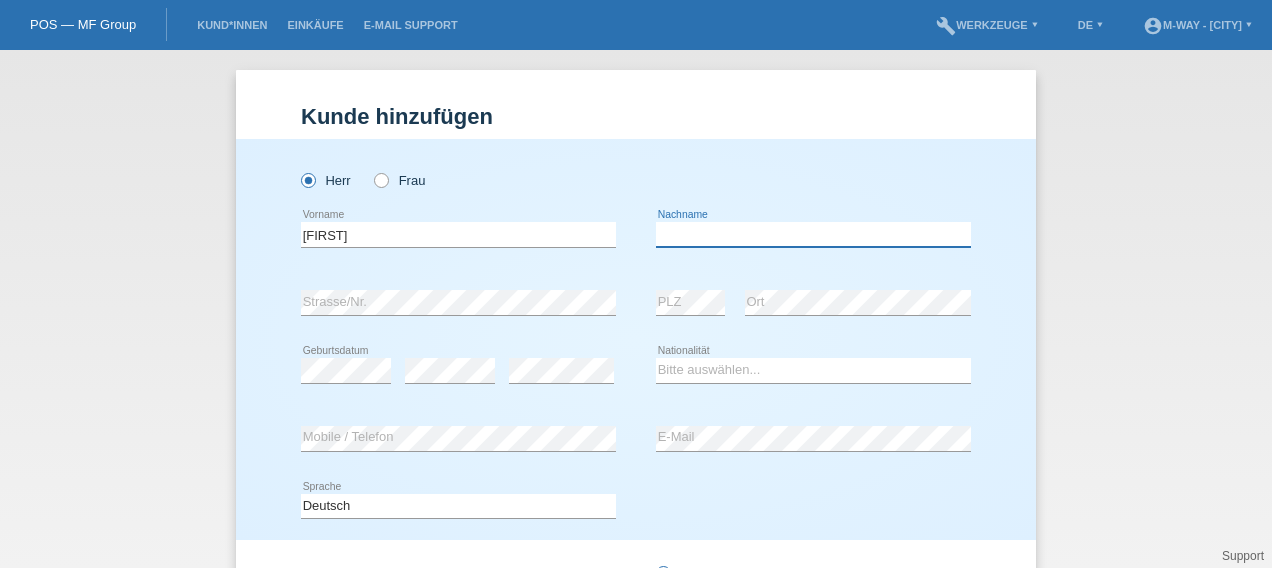 click at bounding box center [813, 234] 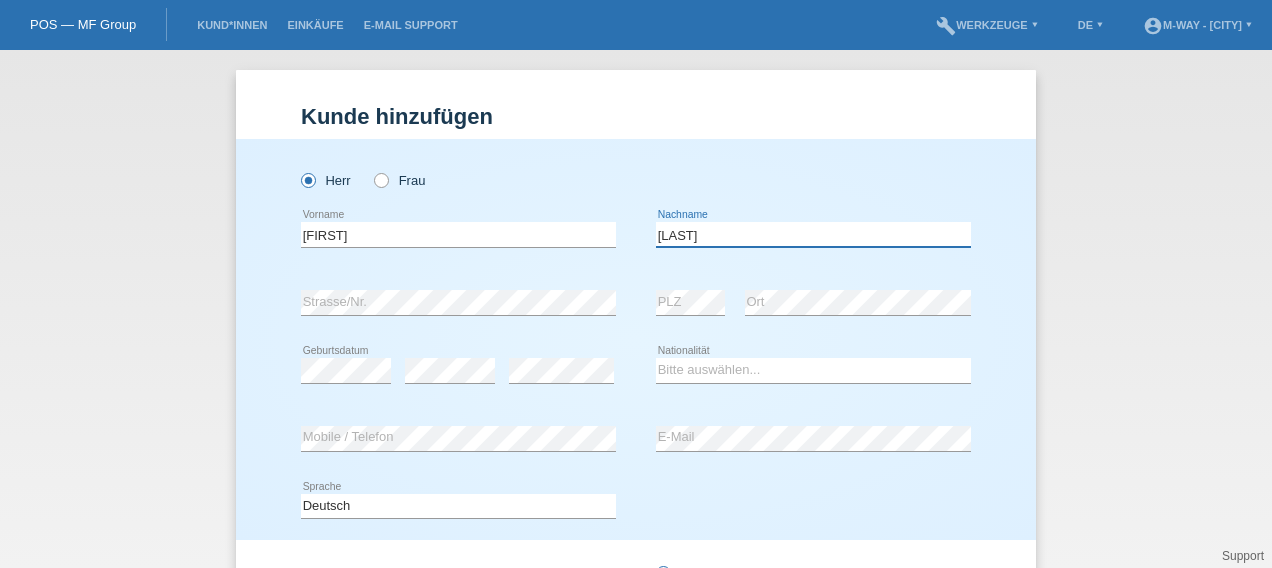 type on "[LAST]" 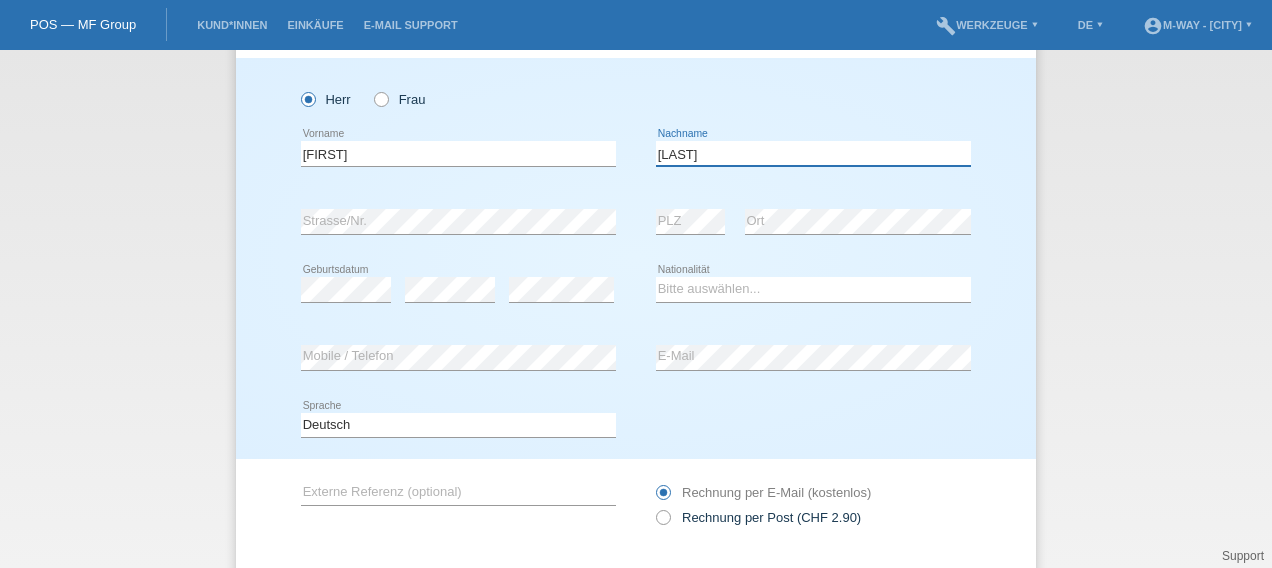 scroll, scrollTop: 82, scrollLeft: 0, axis: vertical 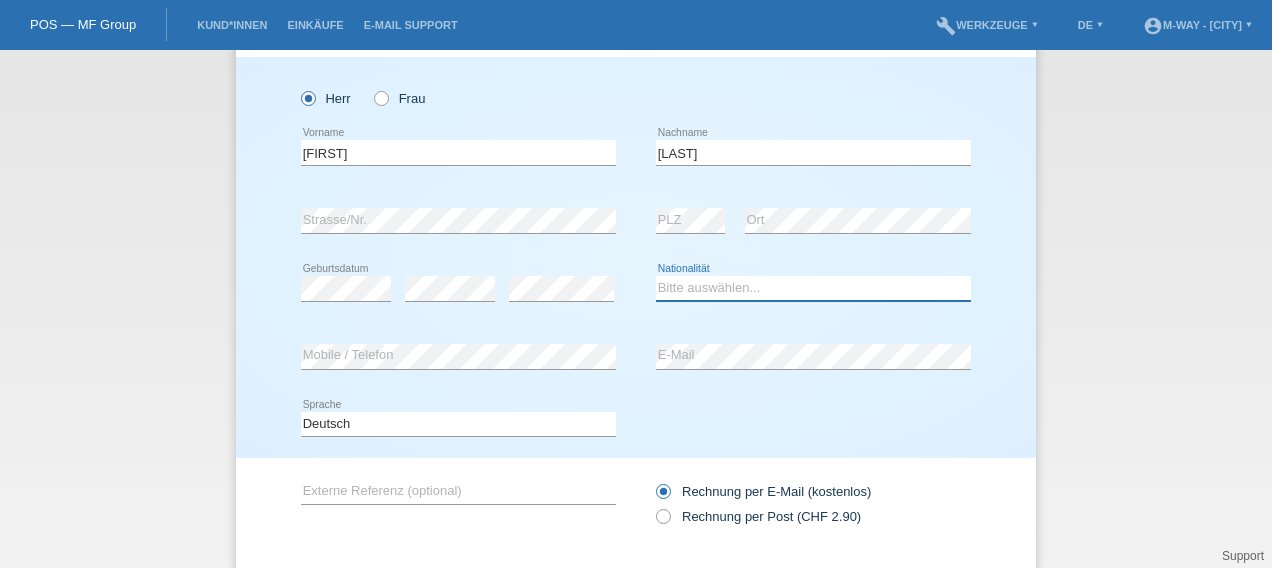 click on "Bitte auswählen...
Schweiz
Deutschland
Liechtenstein
Österreich
------------
Afghanistan
Ägypten
Åland
Albanien
Algerien" at bounding box center (813, 288) 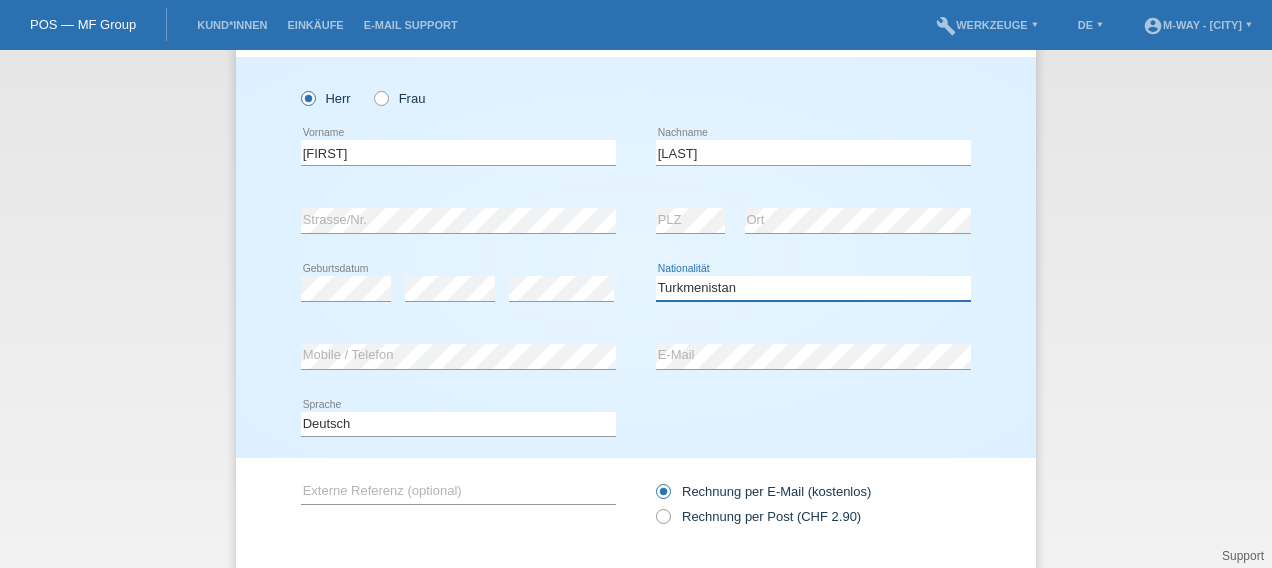 click on "Bitte auswählen...
Schweiz
Deutschland
Liechtenstein
Österreich
------------
Afghanistan
Ägypten
Åland
Albanien
Algerien" at bounding box center [813, 288] 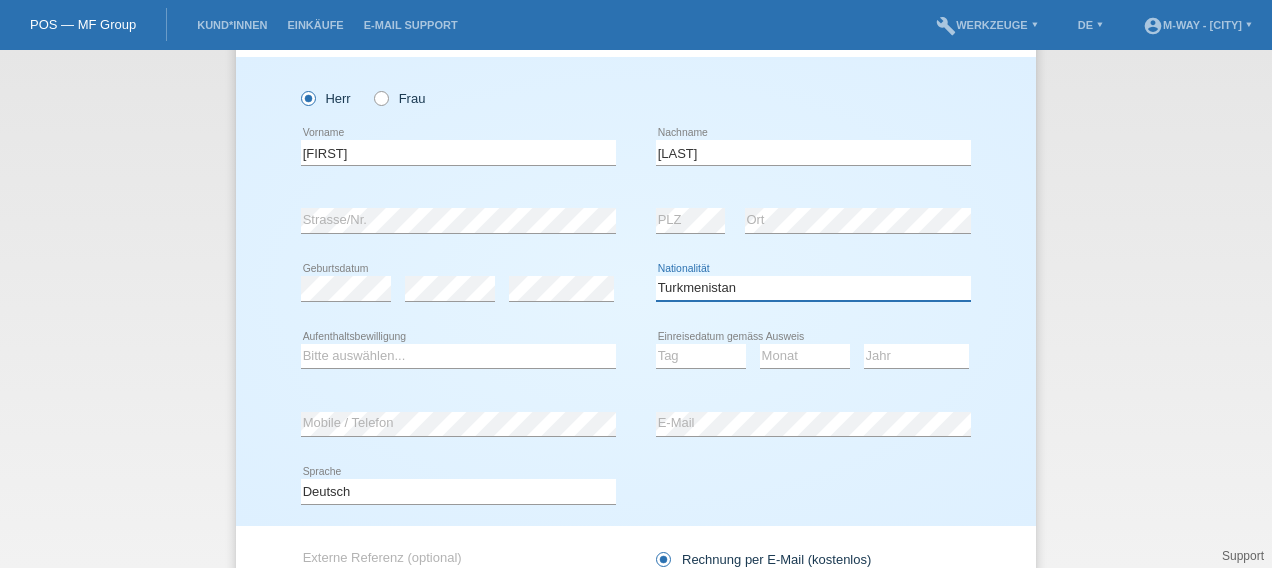 click on "Bitte auswählen...
Schweiz
Deutschland
Liechtenstein
Österreich
------------
Afghanistan
Ägypten
Åland
Albanien
Algerien" at bounding box center [813, 288] 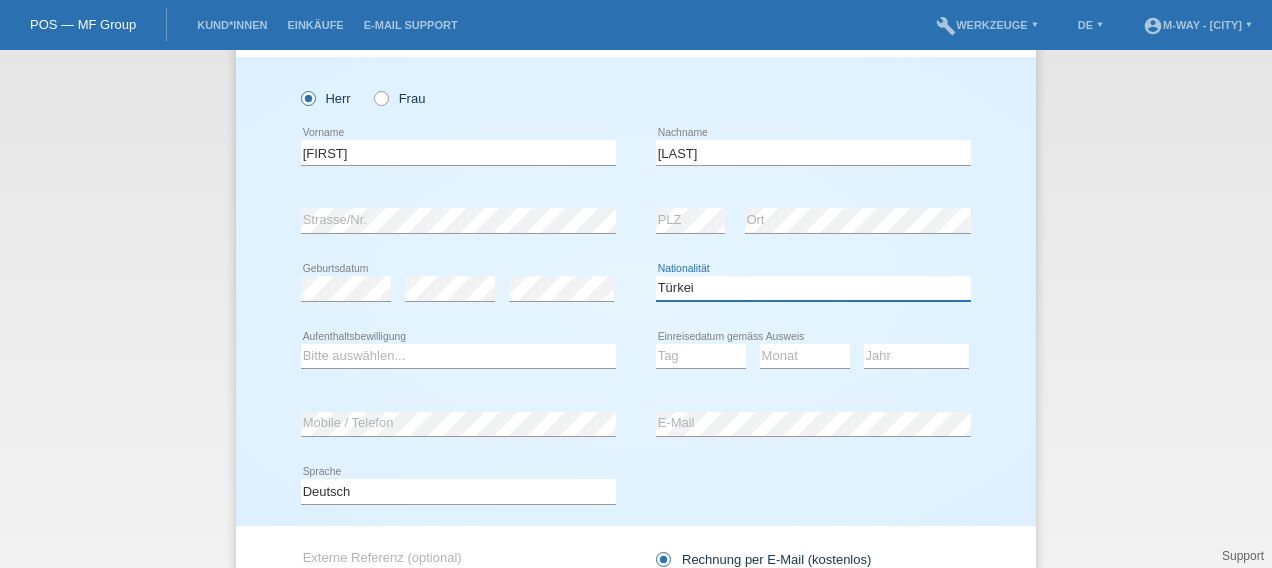 click on "Bitte auswählen...
Schweiz
Deutschland
Liechtenstein
Österreich
------------
Afghanistan
Ägypten
Åland
Albanien
Algerien" at bounding box center [813, 288] 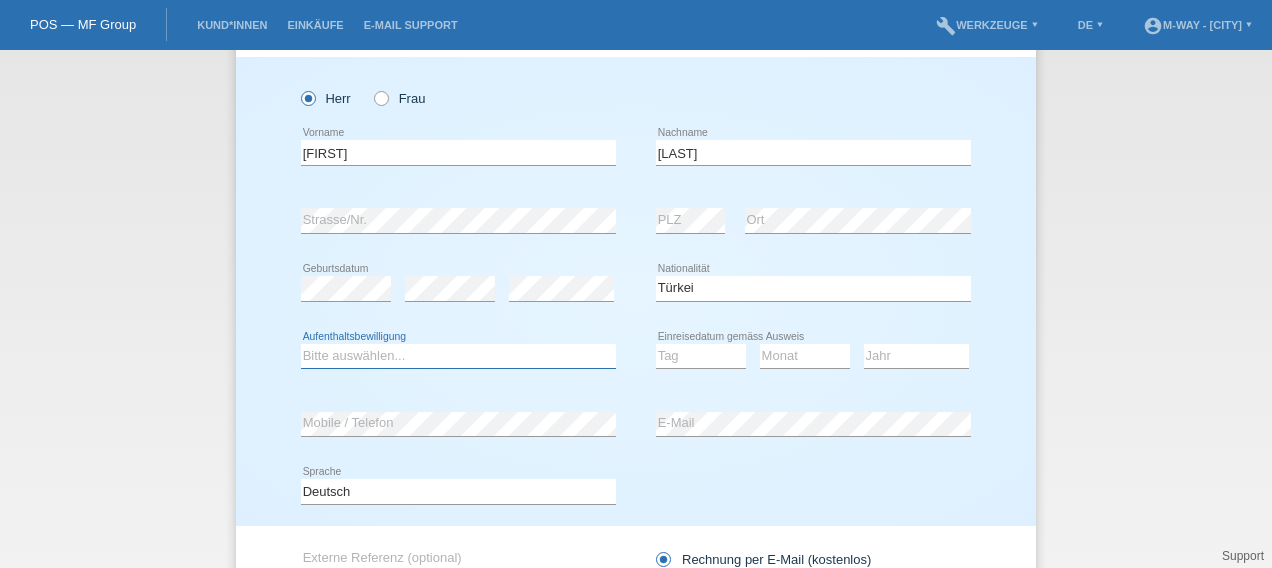 click on "Bitte auswählen...
C
B
B - Flüchtlingsstatus
Andere" at bounding box center [458, 356] 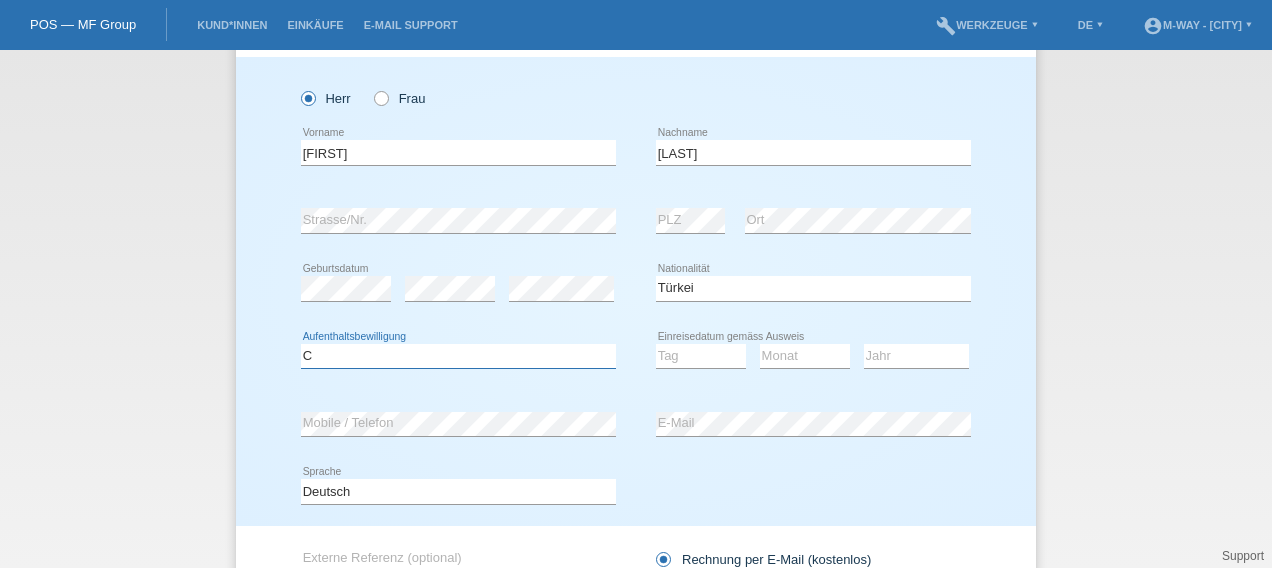 click on "Bitte auswählen...
C
B
B - Flüchtlingsstatus
Andere" at bounding box center (458, 356) 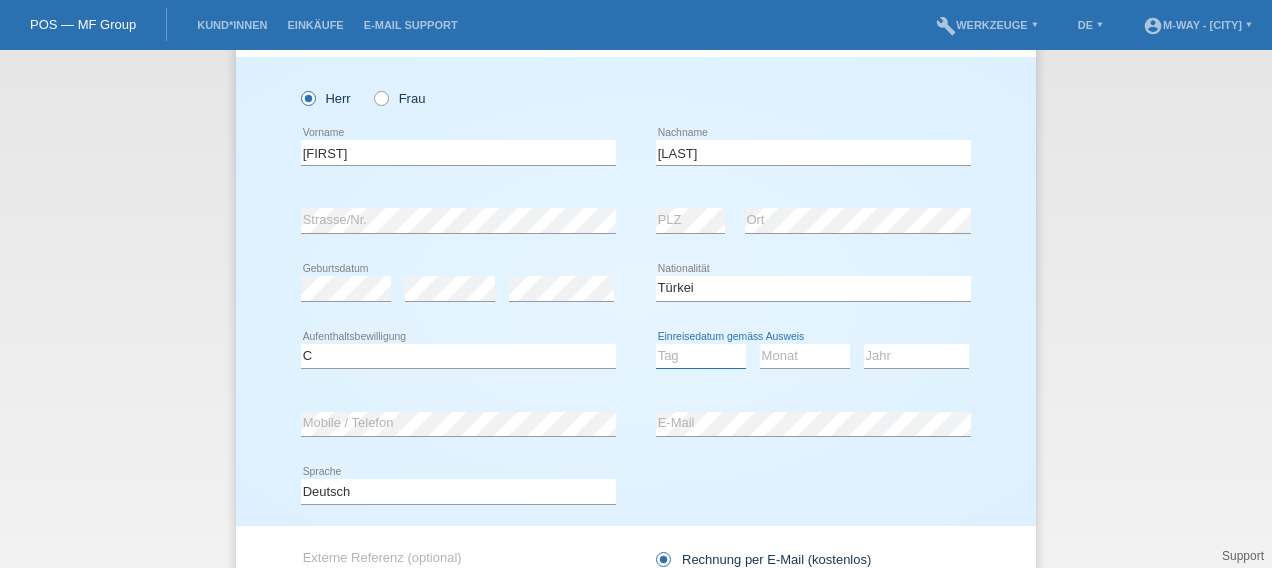 click on "Tag
01
02
03
04
05
06
07
08
09
10 11" at bounding box center [701, 356] 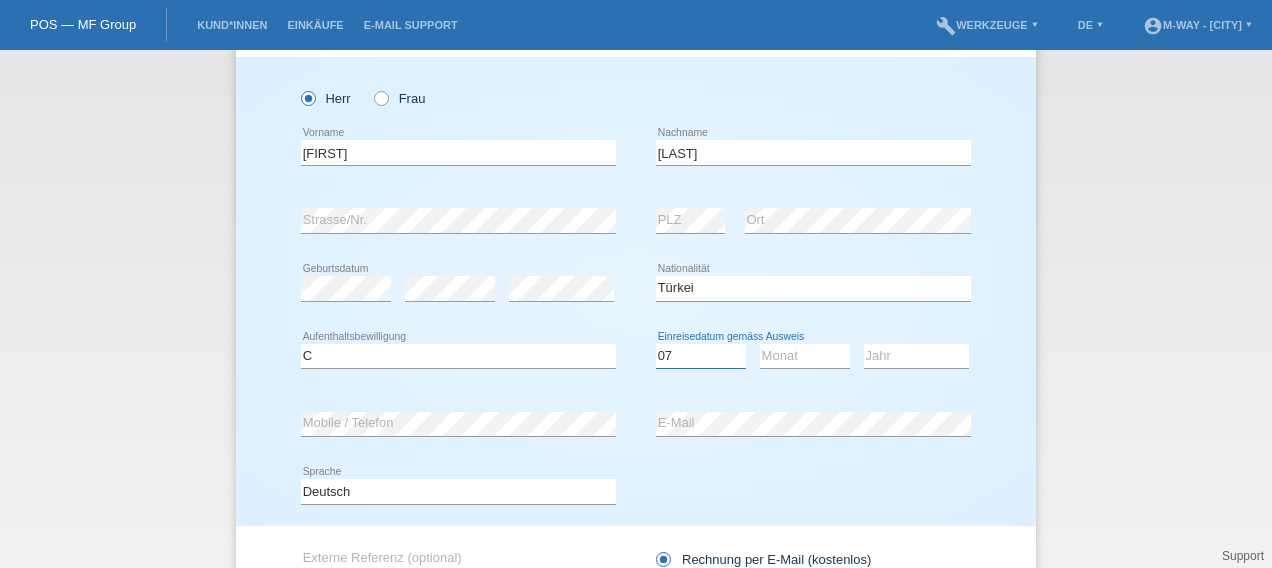 click on "Tag
01
02
03
04
05
06
07
08
09
10 11" at bounding box center [701, 356] 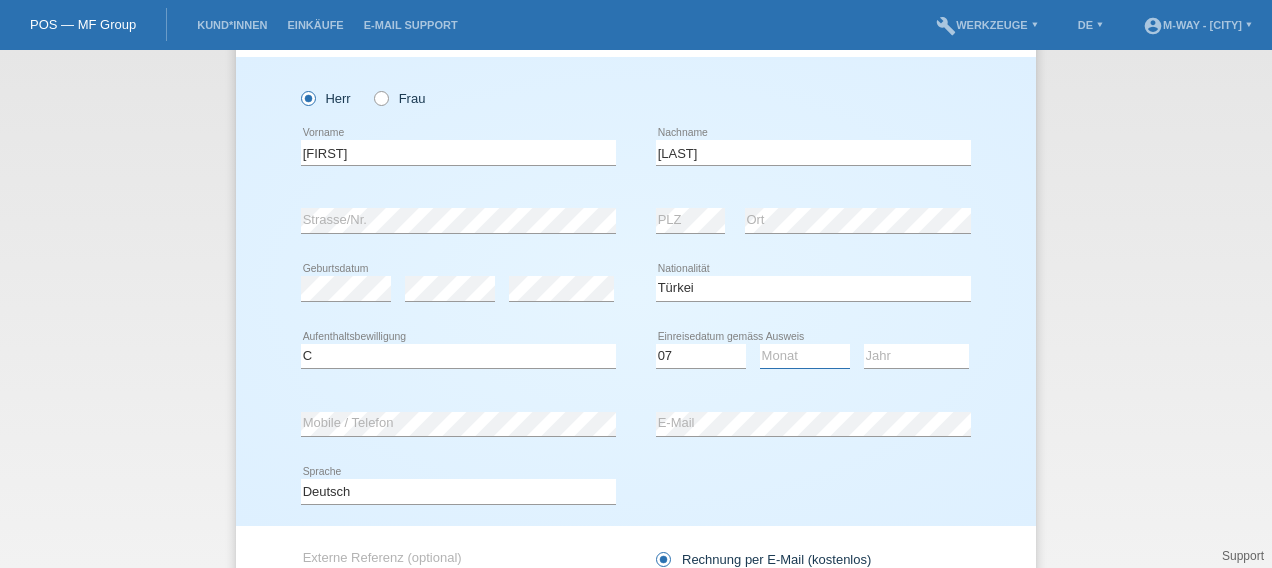 click on "Monat
01
02
03
04
05
06
07
08
09
10 11" at bounding box center [805, 356] 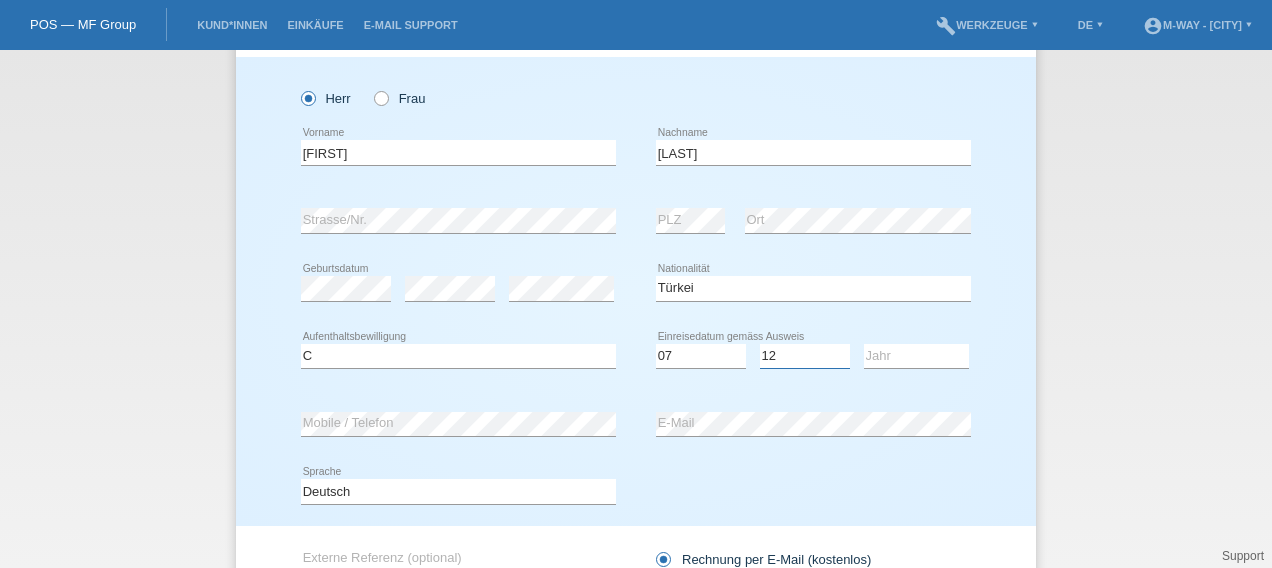 click on "Monat
01
02
03
04
05
06
07
08
09
10 11" at bounding box center [805, 356] 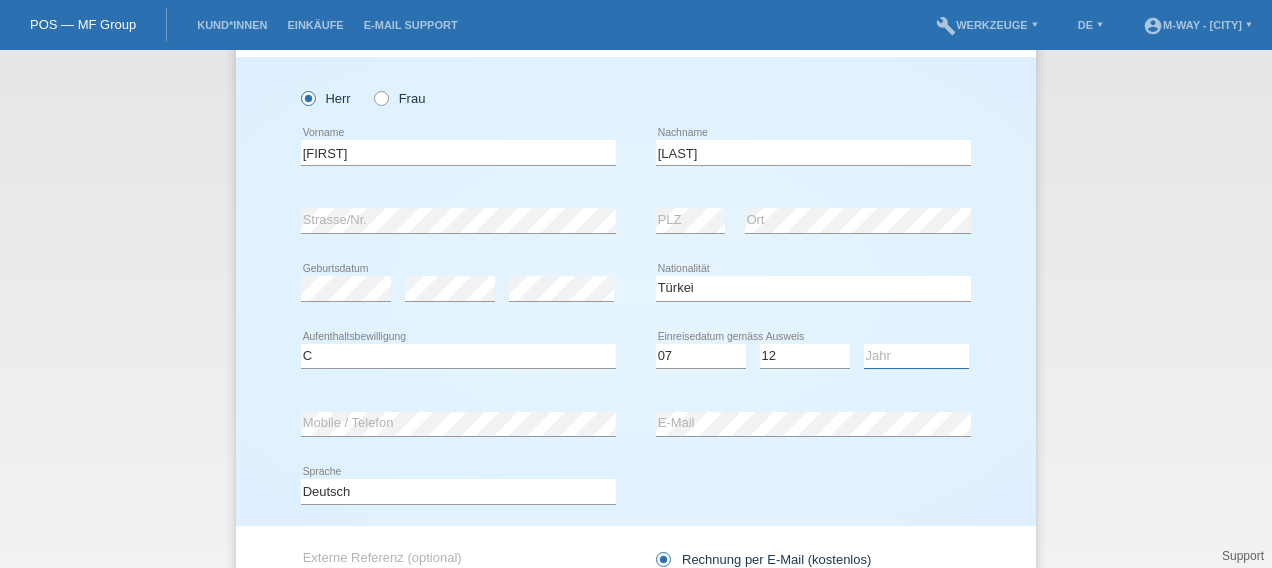 click on "Jahr
2025
2024
2023
2022
2021
2020
2019
2018
2017 2016 2015 2014 2013 2012 2011 2010 2009 2008 2007 2006 2005 2004 2003 2002 2001" at bounding box center (916, 356) 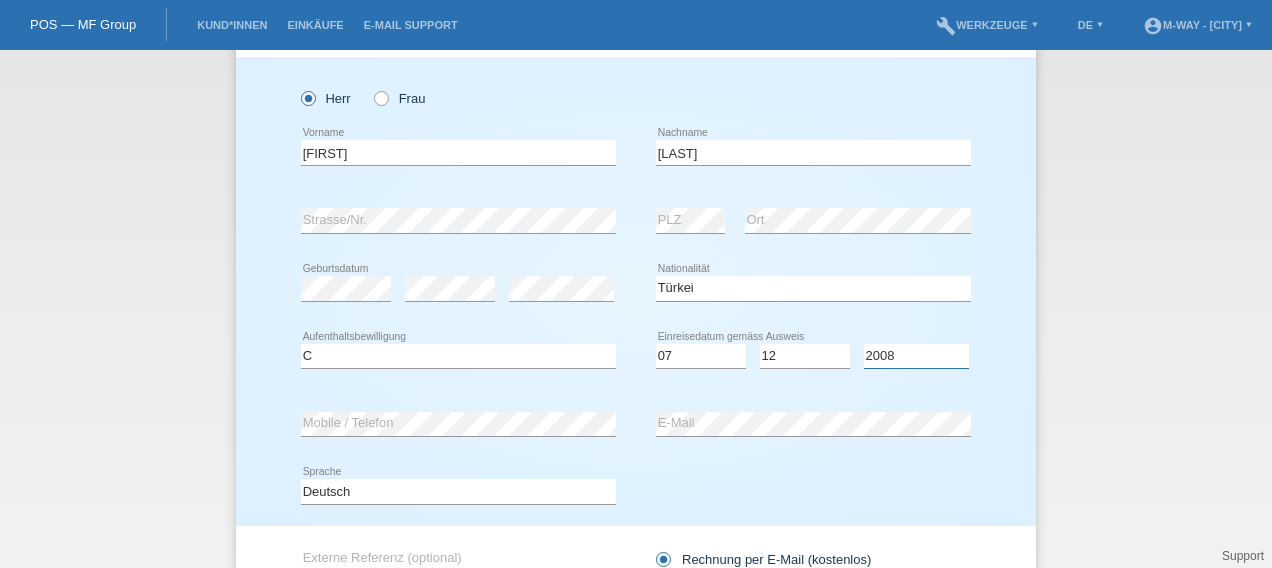 click on "Jahr
2025
2024
2023
2022
2021
2020
2019
2018
2017 2016 2015 2014 2013 2012 2011 2010 2009 2008 2007 2006 2005 2004 2003 2002 2001" at bounding box center (916, 356) 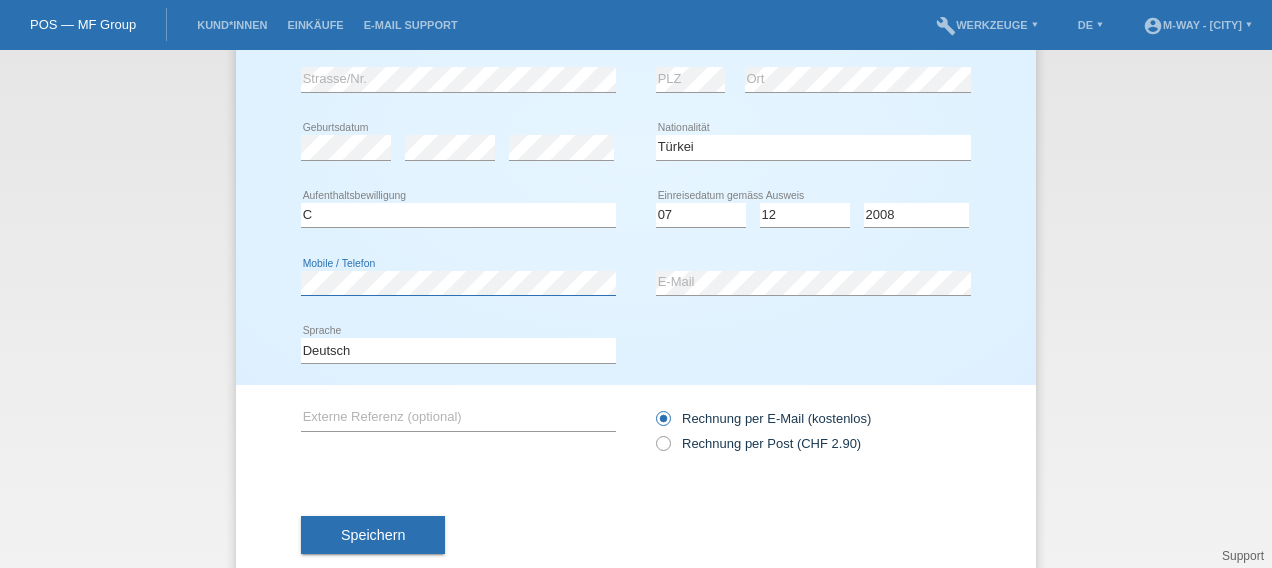 scroll, scrollTop: 238, scrollLeft: 0, axis: vertical 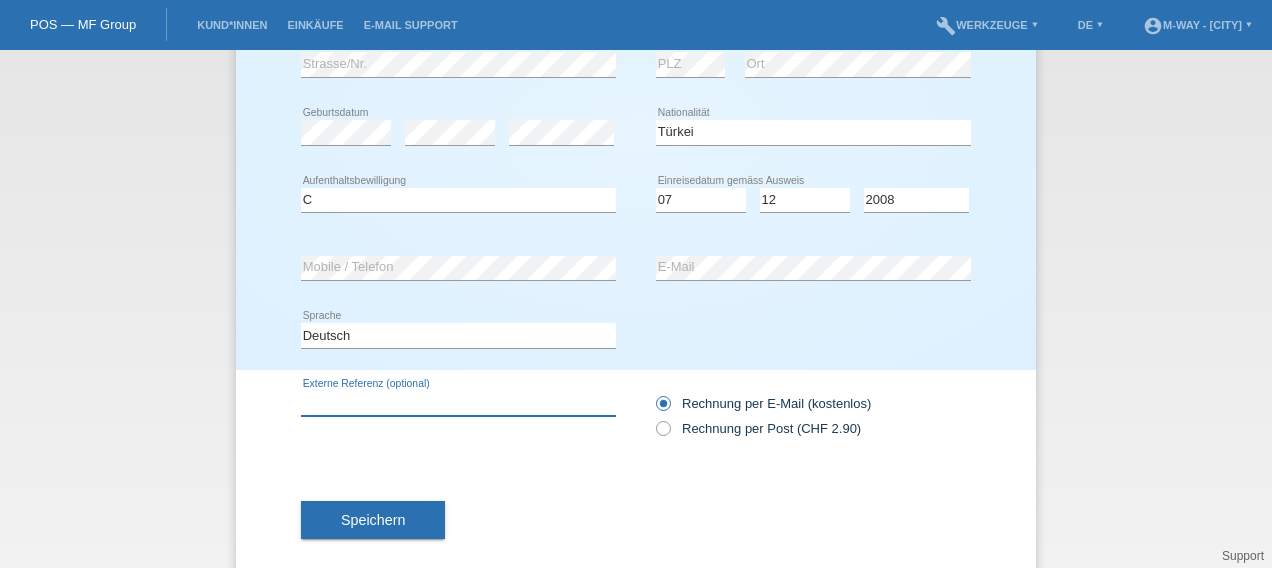 click at bounding box center [458, 403] 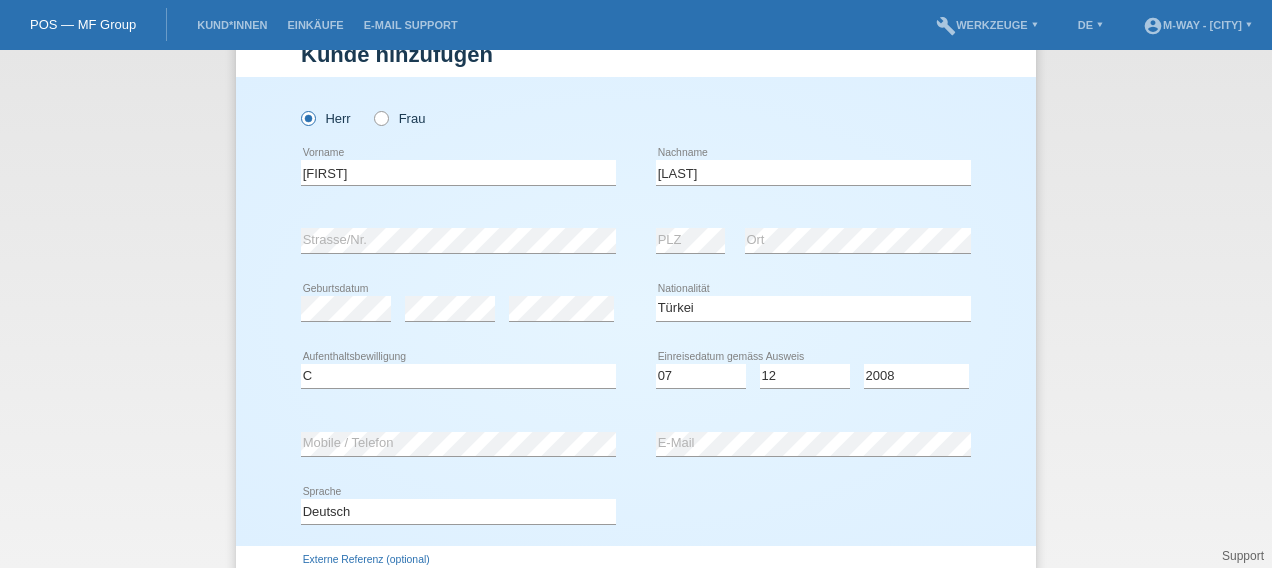 scroll, scrollTop: 266, scrollLeft: 0, axis: vertical 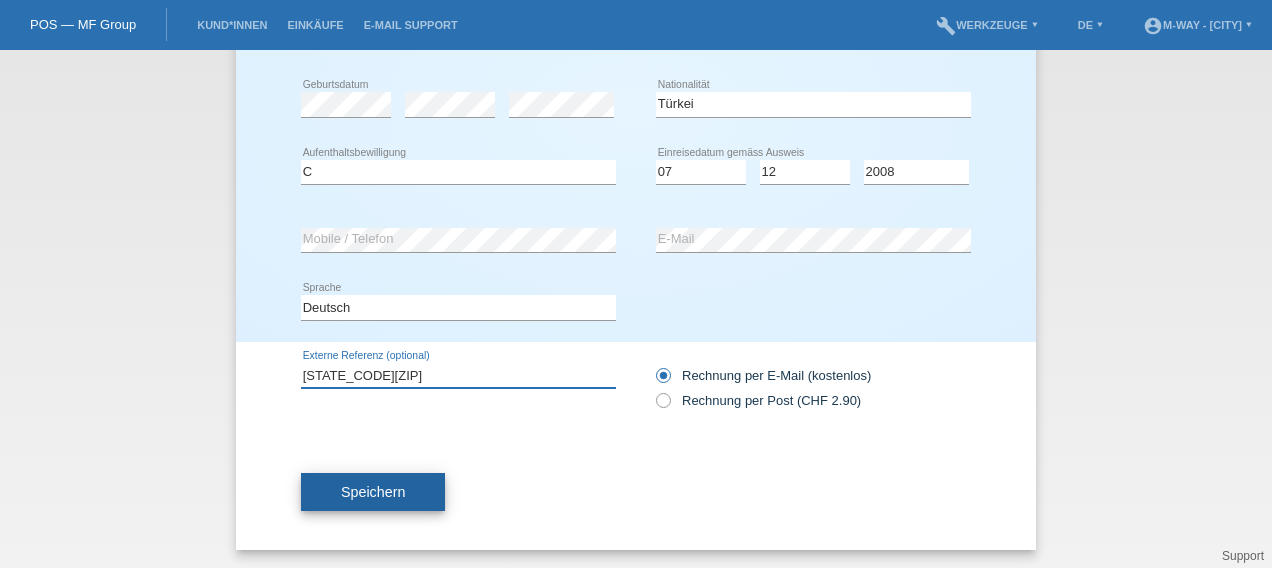 type on "GA0299942" 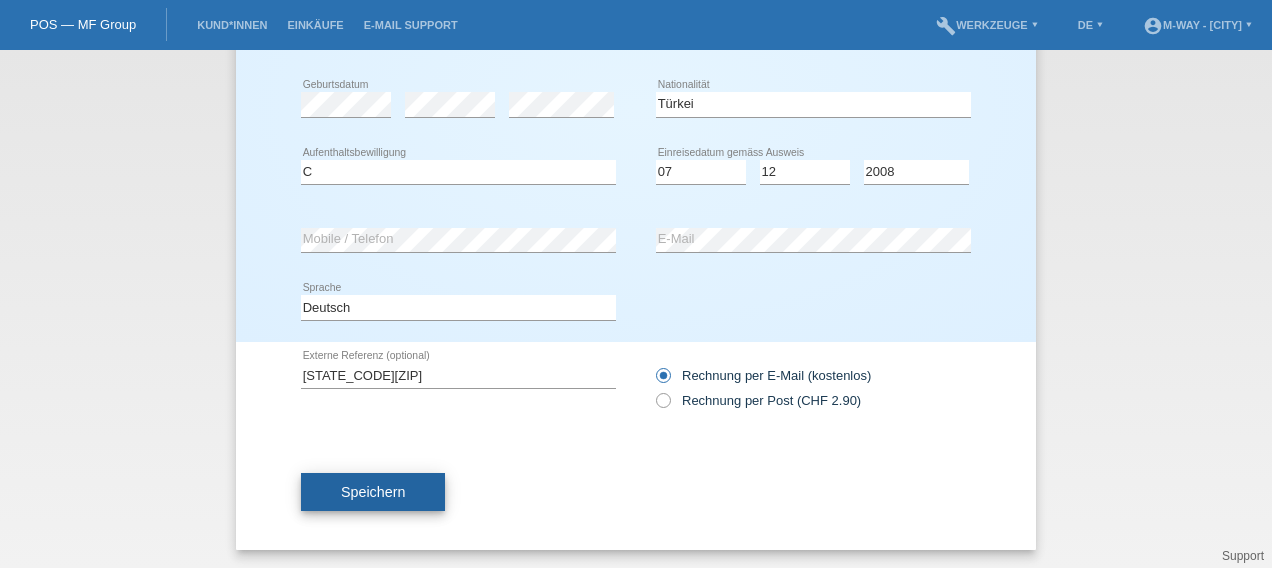 click on "Speichern" at bounding box center (373, 492) 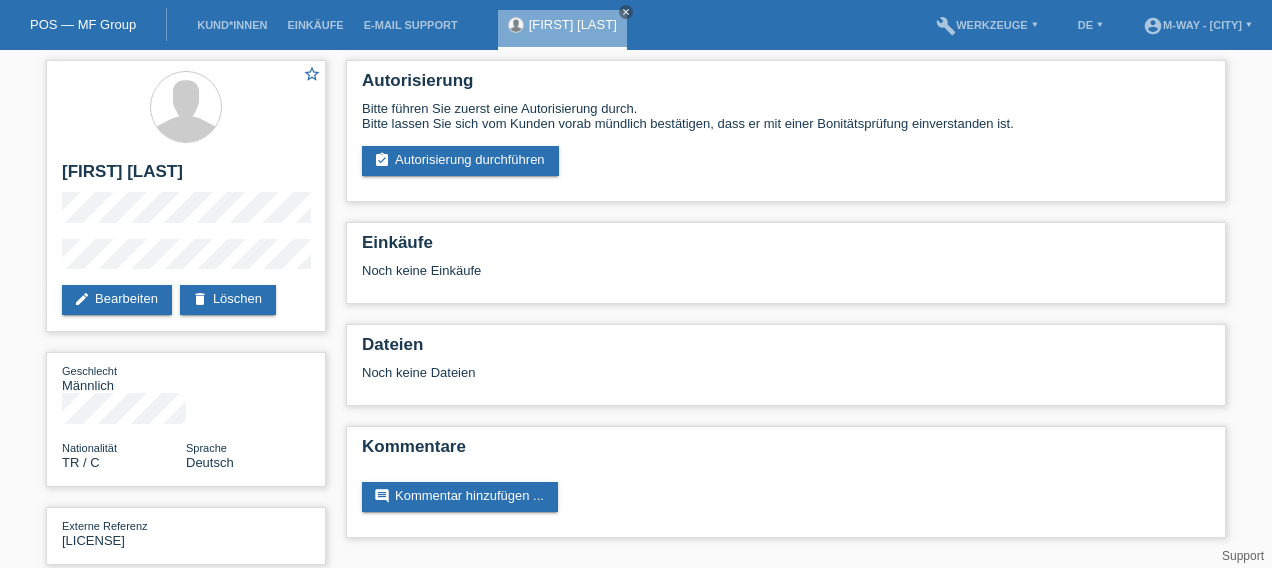 scroll, scrollTop: 0, scrollLeft: 0, axis: both 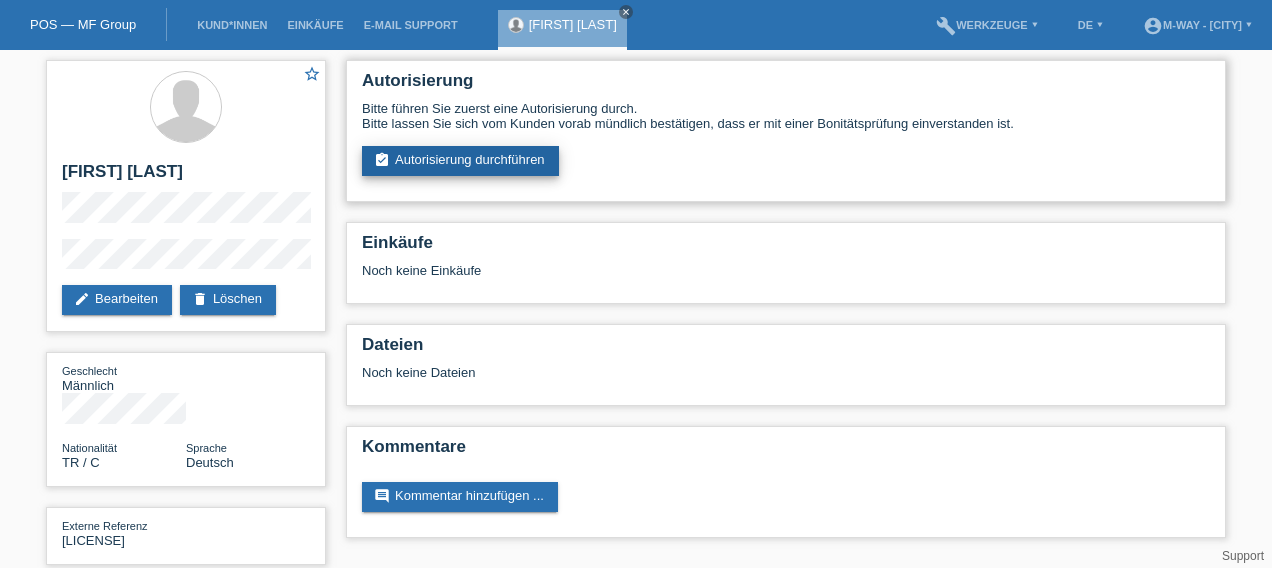 click on "assignment_turned_in  Autorisierung durchführen" at bounding box center [460, 161] 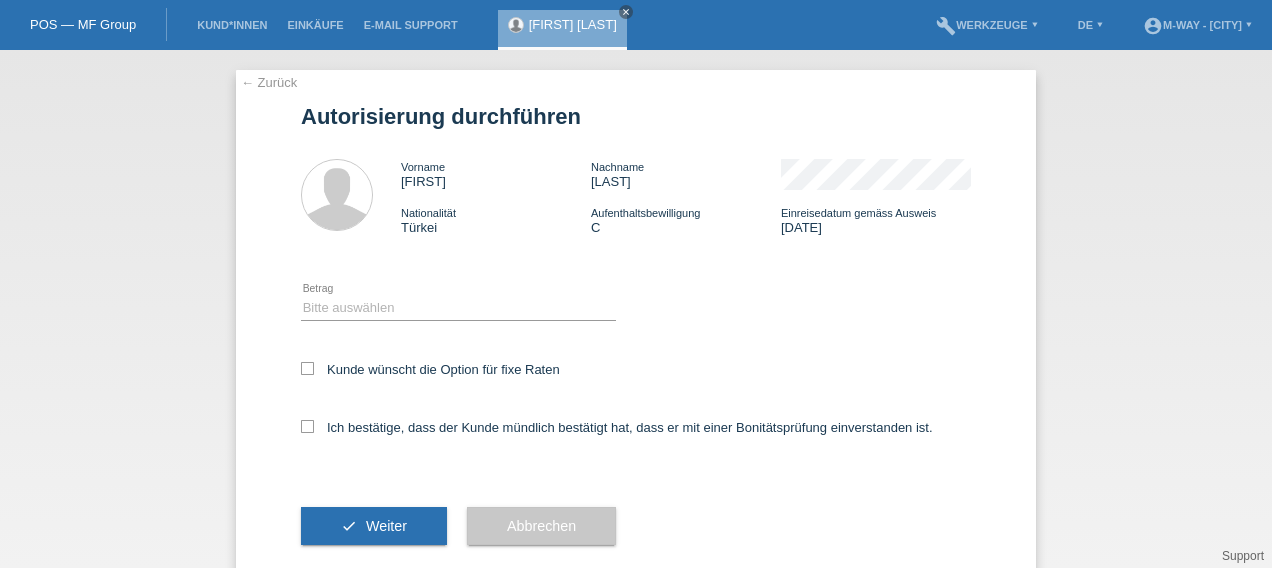 scroll, scrollTop: 0, scrollLeft: 0, axis: both 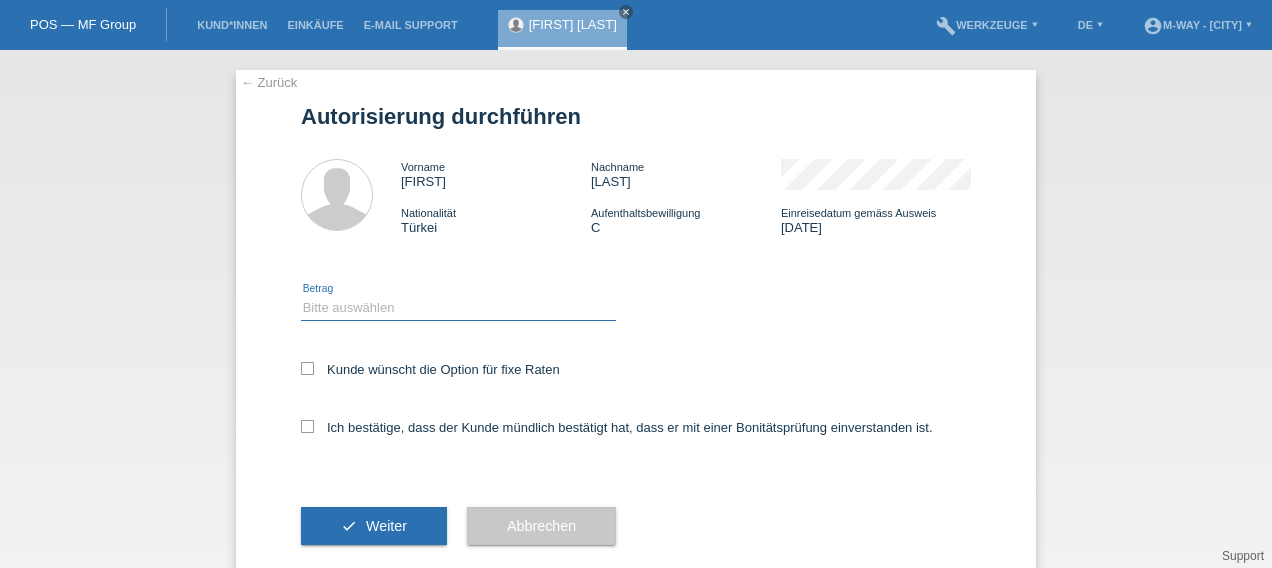 click on "Bitte auswählen
CHF 1.00 - CHF 499.00
CHF 500.00 - CHF 1'999.00
CHF 2'000.00 - CHF 15'000.00" at bounding box center (458, 308) 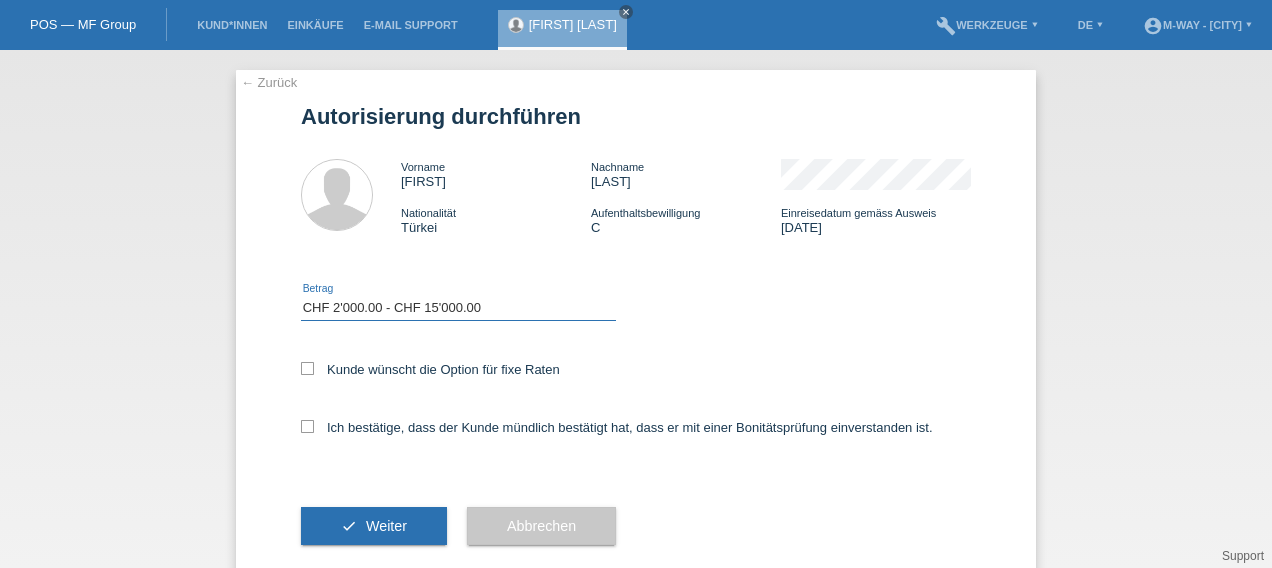 click on "Bitte auswählen
CHF 1.00 - CHF 499.00
CHF 500.00 - CHF 1'999.00
CHF 2'000.00 - CHF 15'000.00" at bounding box center (458, 308) 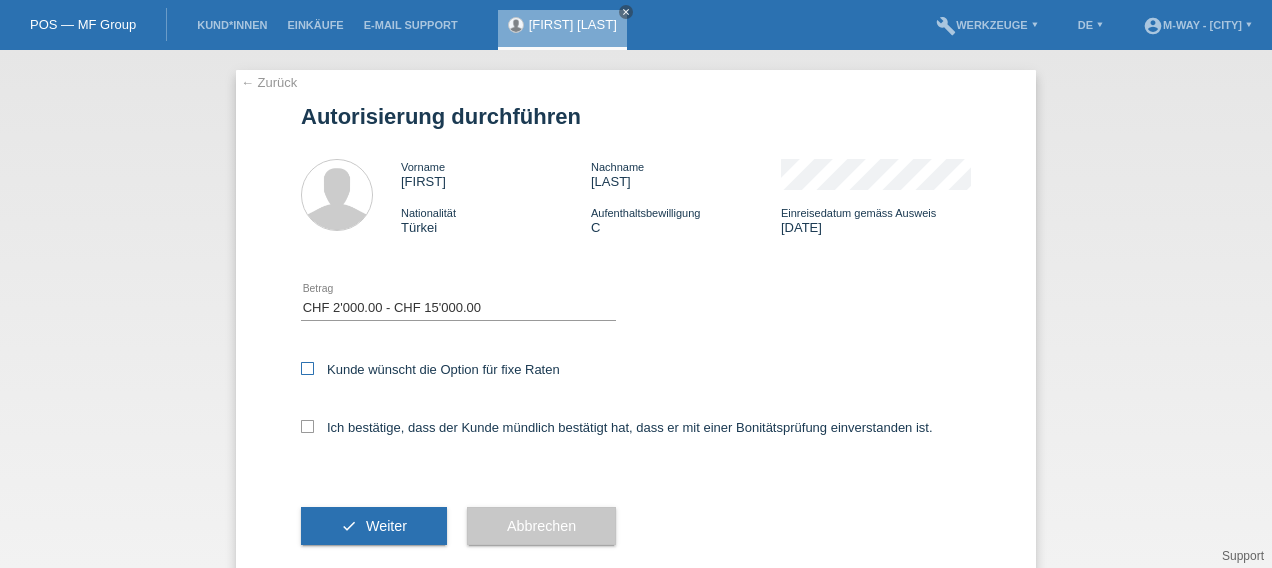 click at bounding box center (307, 368) 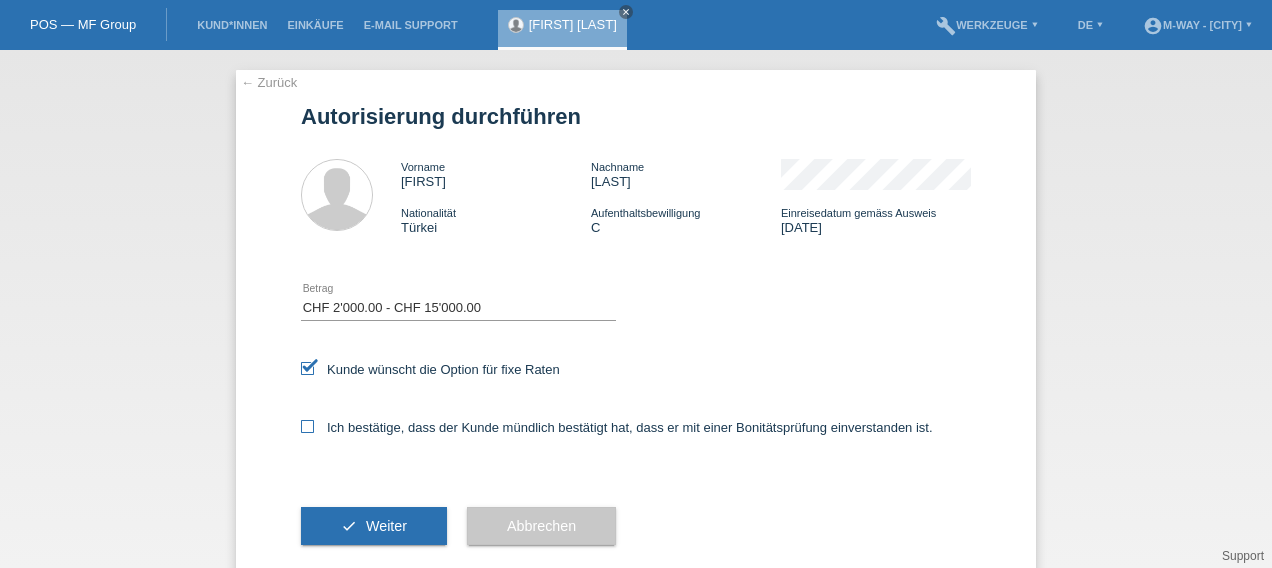 click at bounding box center (307, 426) 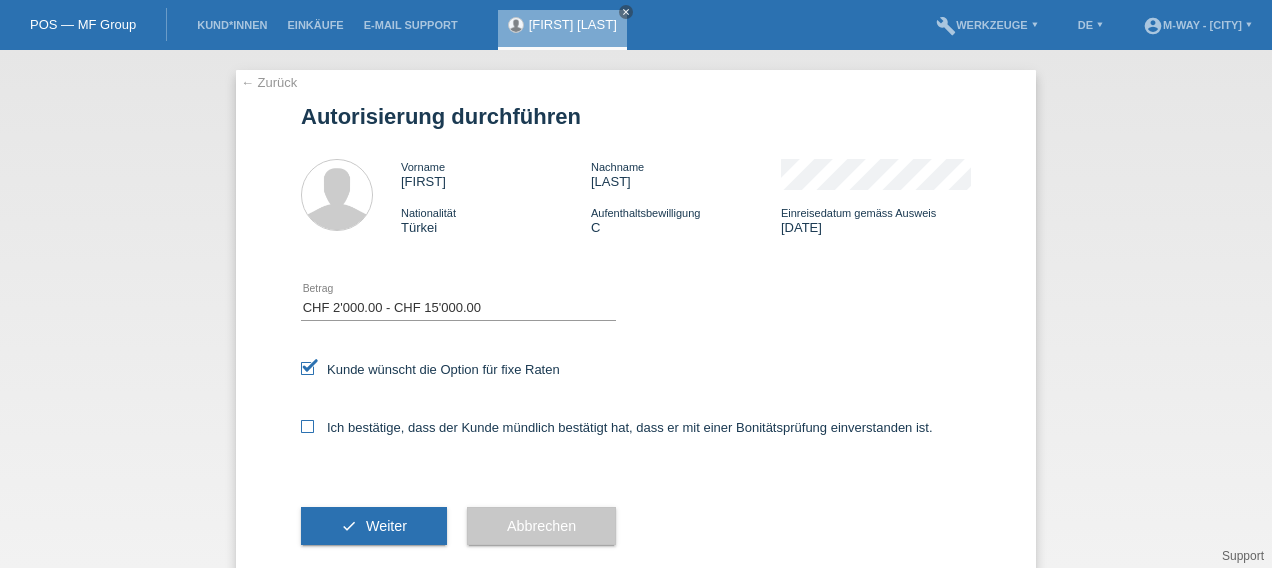 click on "Ich bestätige, dass der Kunde mündlich bestätigt hat, dass er mit einer Bonitätsprüfung einverstanden ist." at bounding box center [307, 426] 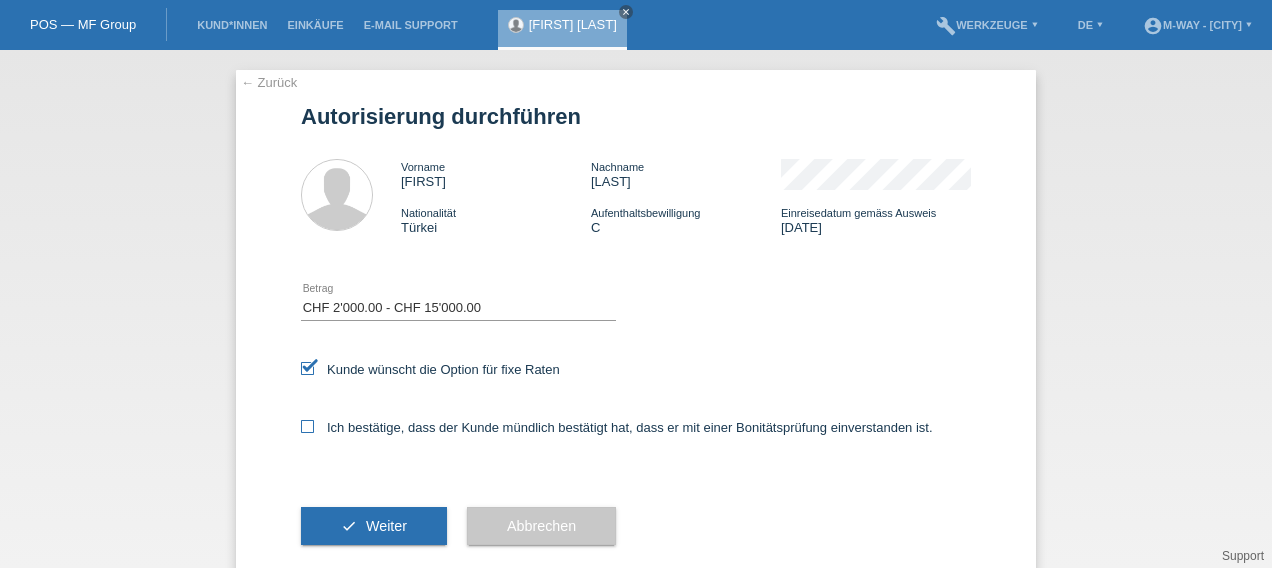 checkbox on "true" 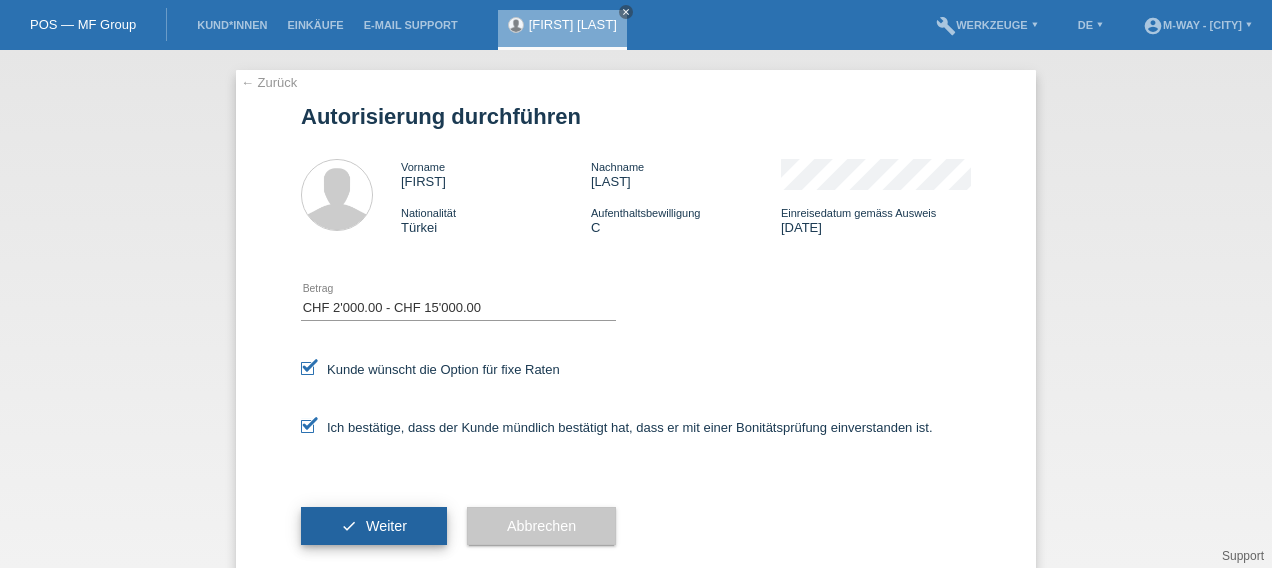 click on "check   Weiter" at bounding box center (374, 526) 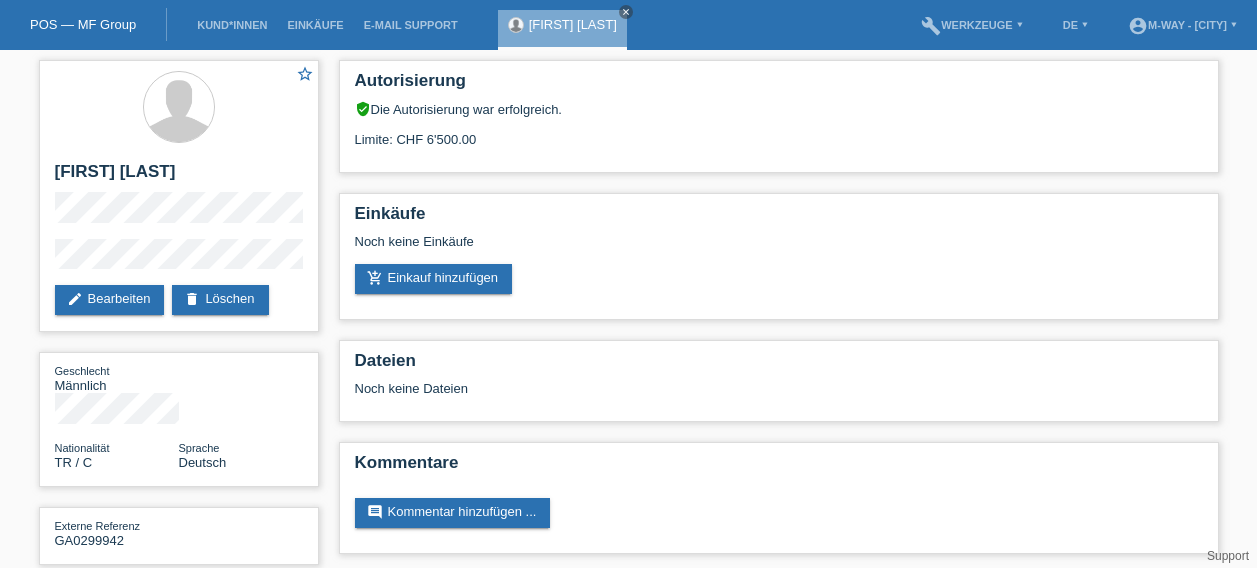 scroll, scrollTop: 0, scrollLeft: 0, axis: both 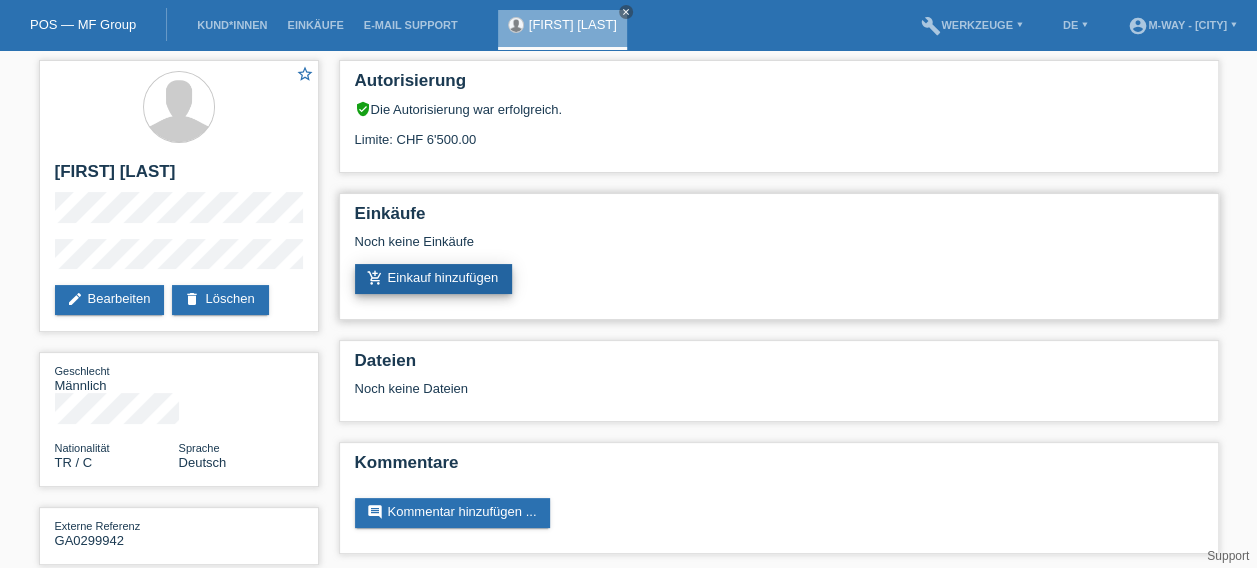 click on "add_shopping_cart  Einkauf hinzufügen" at bounding box center (434, 279) 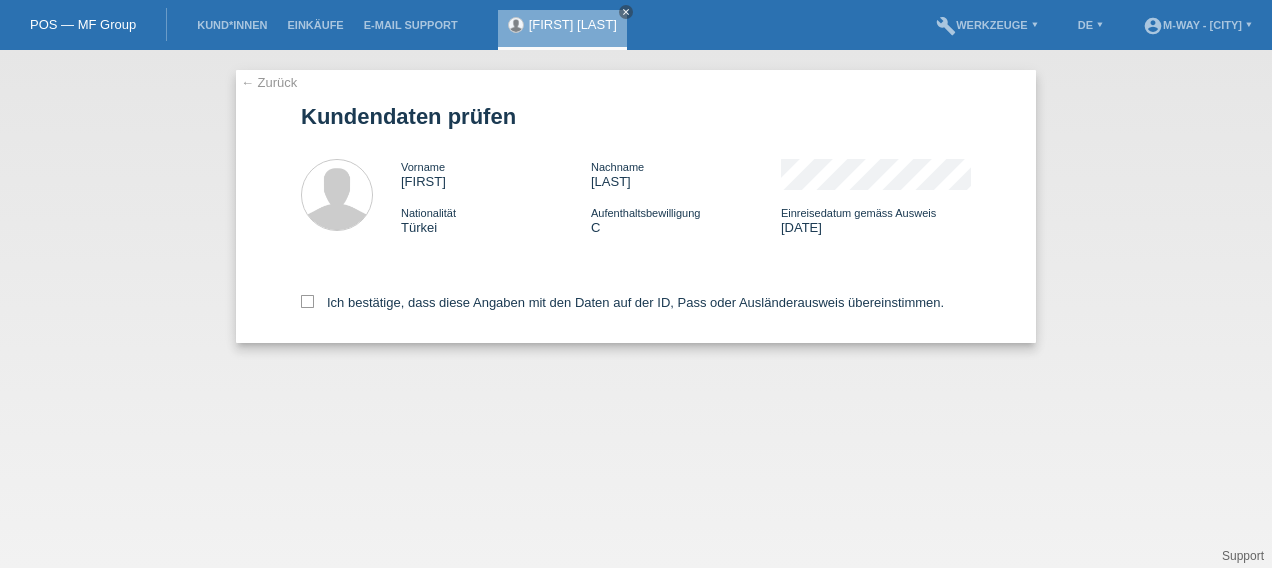 scroll, scrollTop: 0, scrollLeft: 0, axis: both 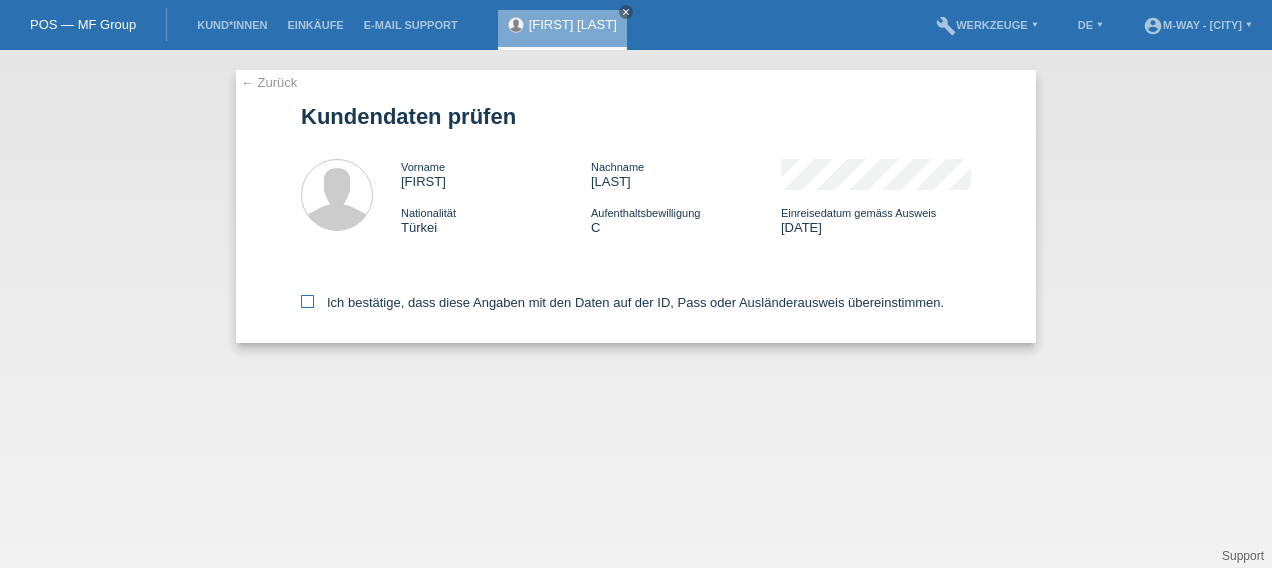 click at bounding box center [307, 301] 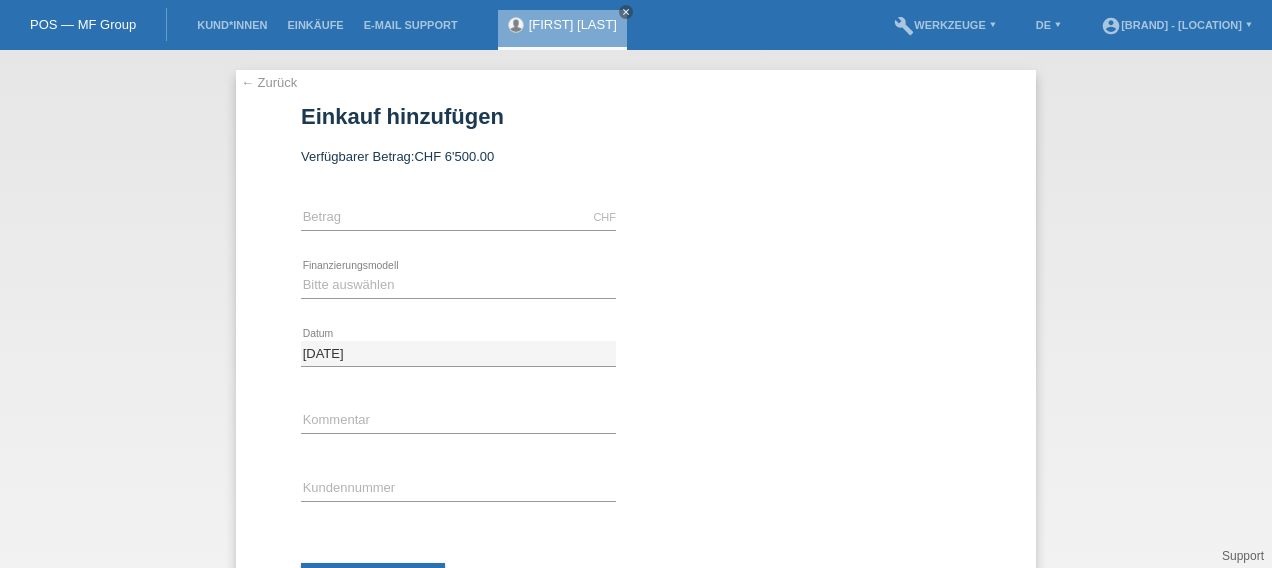 scroll, scrollTop: 0, scrollLeft: 0, axis: both 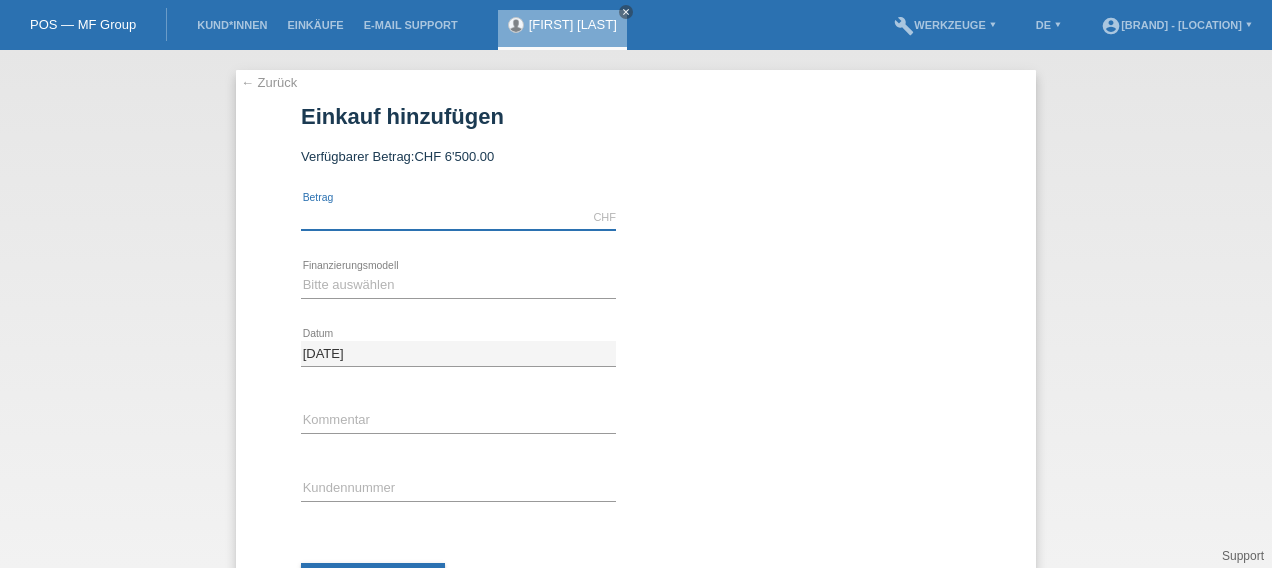 click at bounding box center [458, 217] 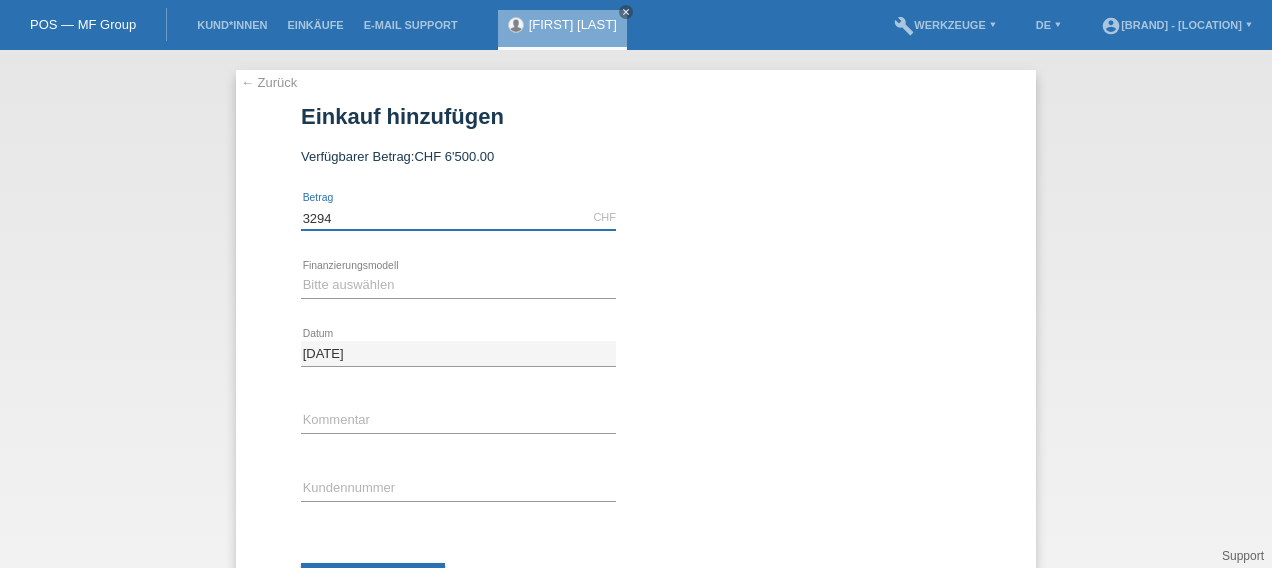 type on "3294" 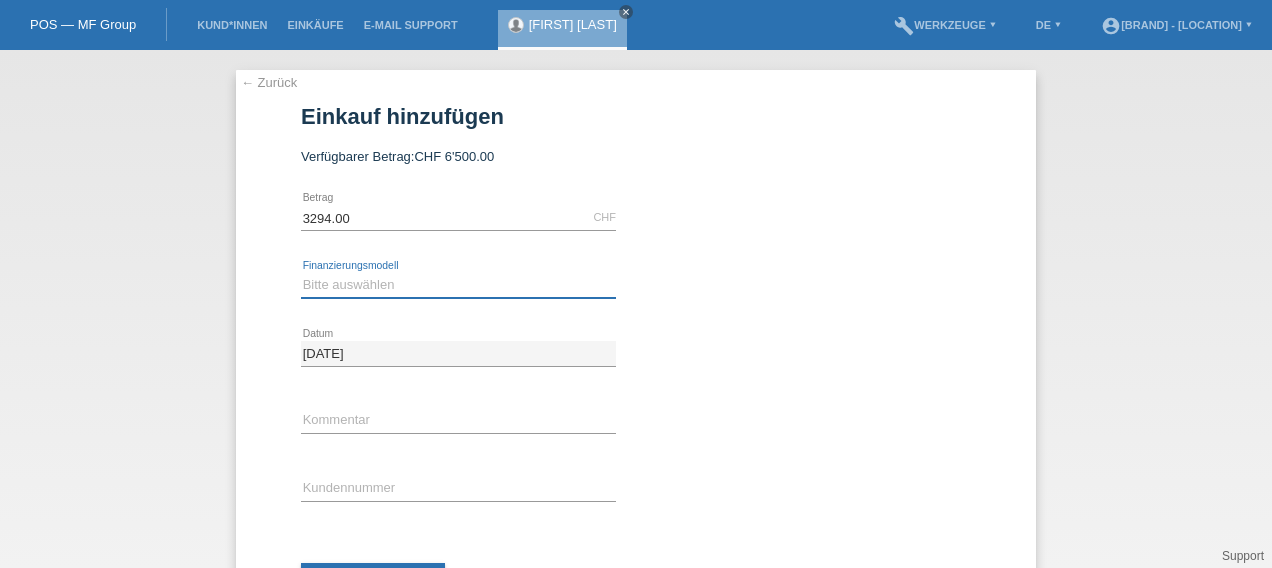 click on "Bitte auswählen
Fixe Raten
Kauf auf Rechnung mit Teilzahlungsoption" at bounding box center (458, 285) 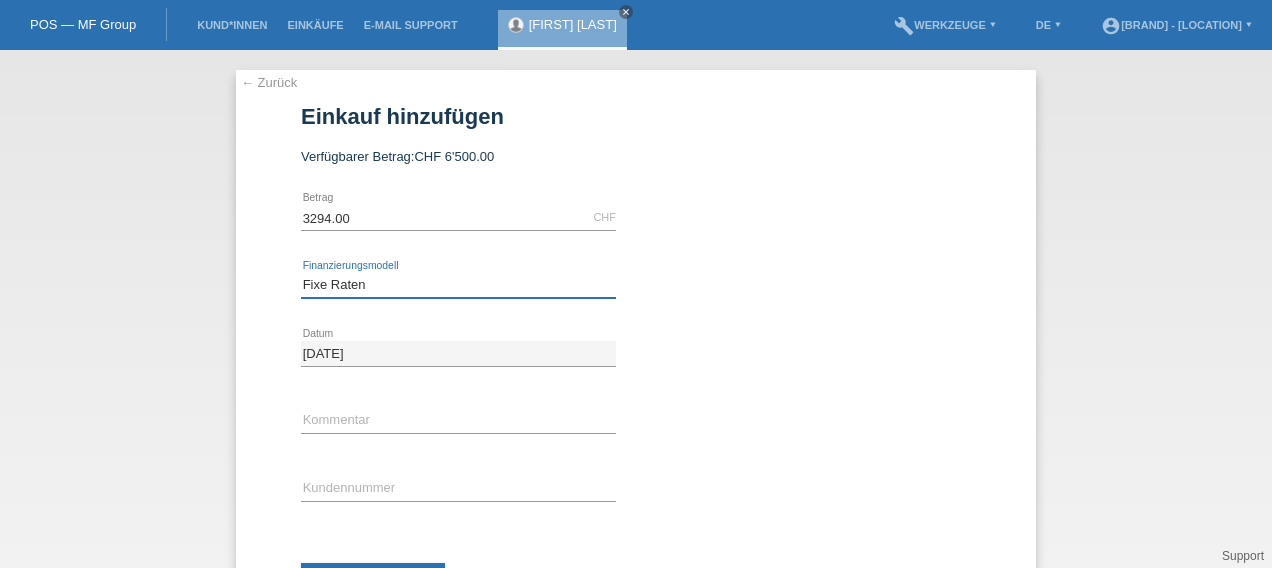 click on "Bitte auswählen
Fixe Raten
Kauf auf Rechnung mit Teilzahlungsoption" at bounding box center [458, 285] 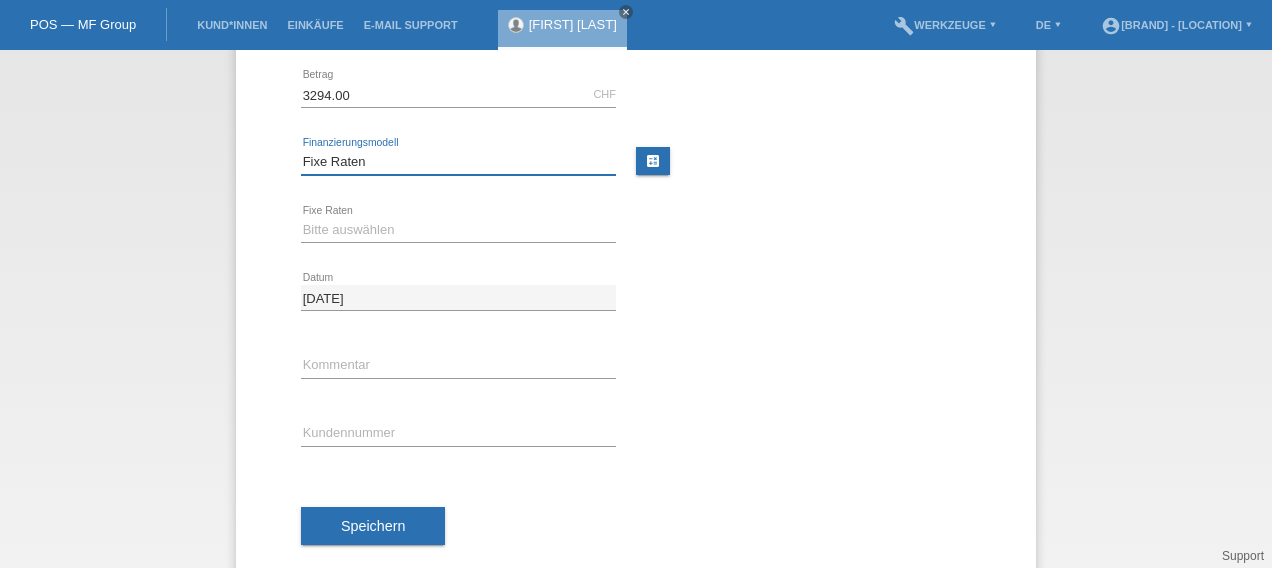 scroll, scrollTop: 126, scrollLeft: 0, axis: vertical 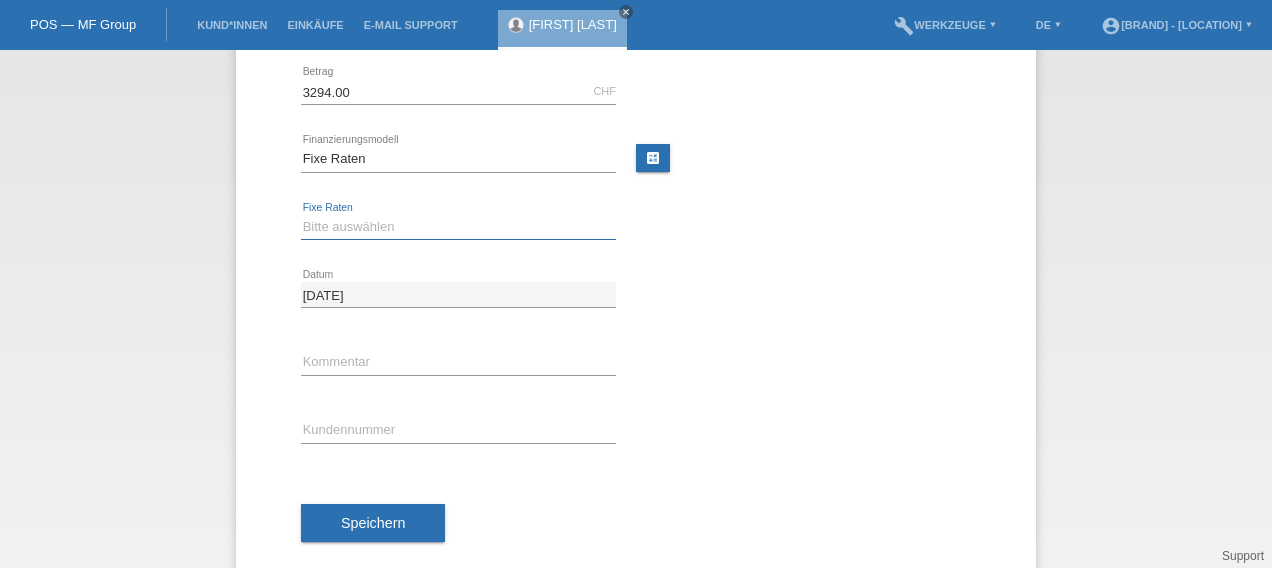 click on "Bitte auswählen
4 Raten
5 Raten
6 Raten
7 Raten
8 Raten
9 Raten
10 Raten
11 Raten" at bounding box center [458, 227] 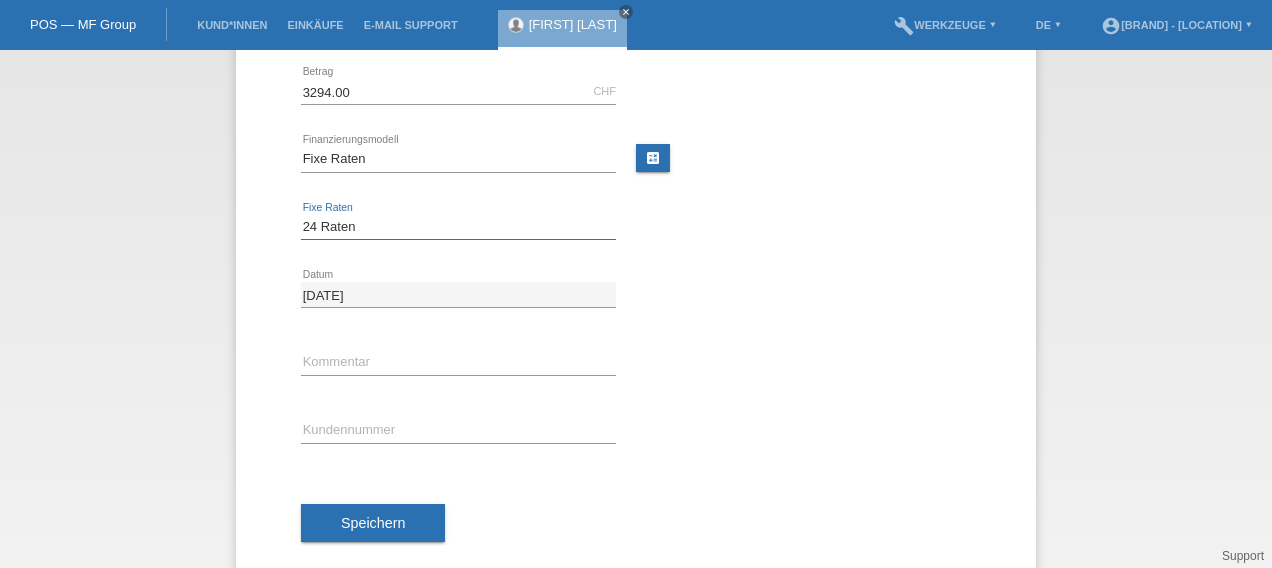 click on "Bitte auswählen
4 Raten
5 Raten
6 Raten
7 Raten
8 Raten
9 Raten
10 Raten
11 Raten" at bounding box center [458, 227] 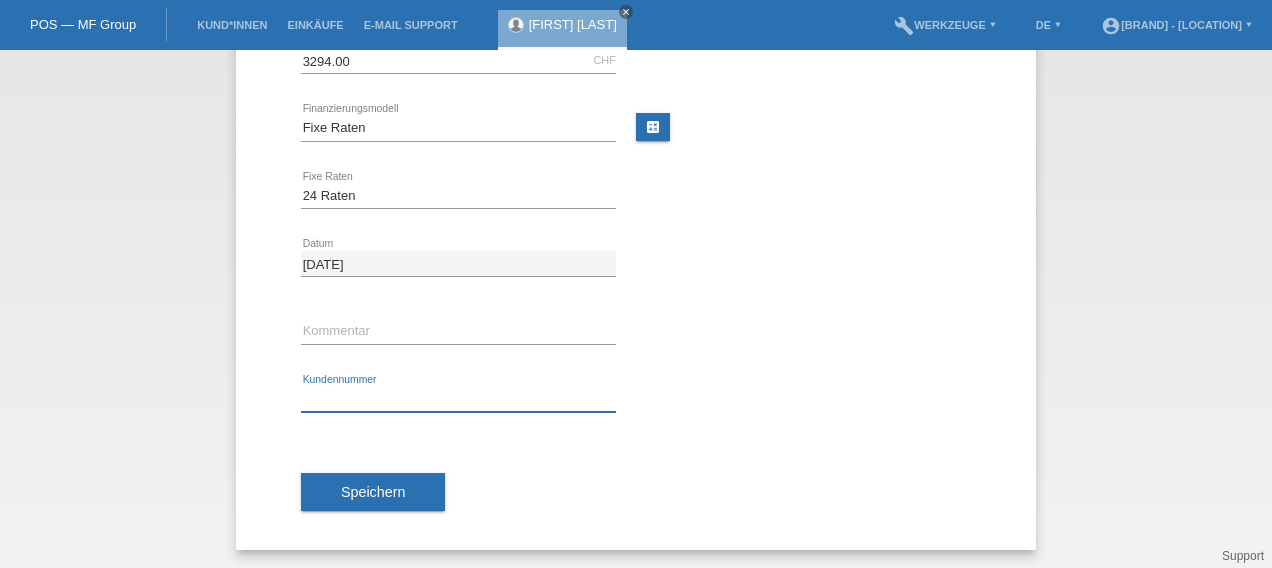 click at bounding box center (458, 399) 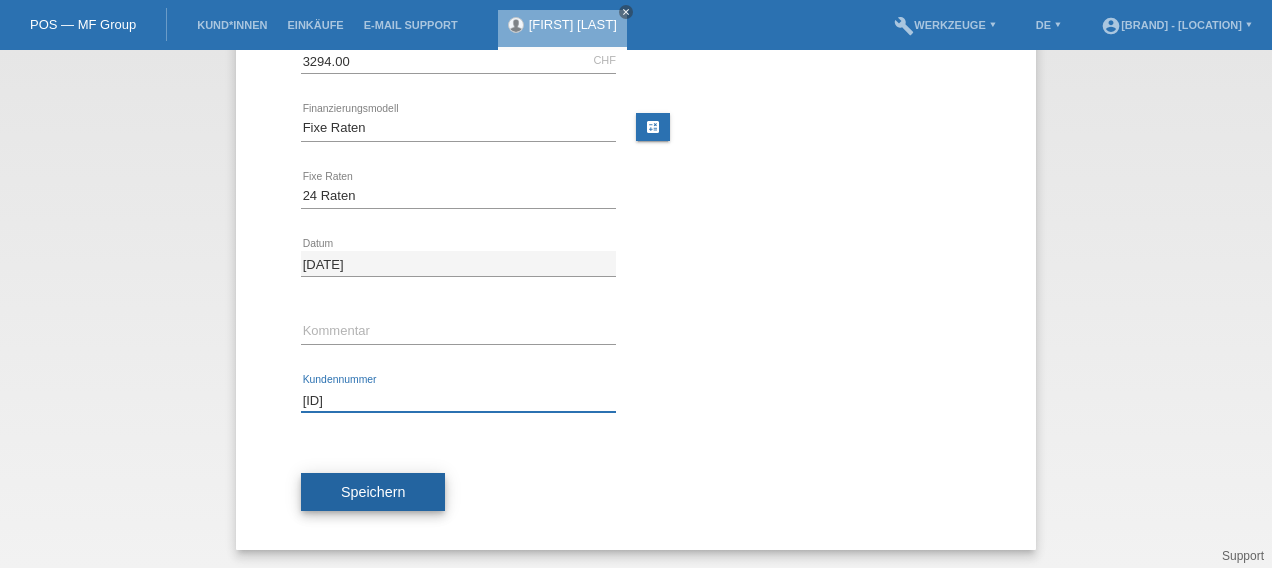 type on "[LICENSE]" 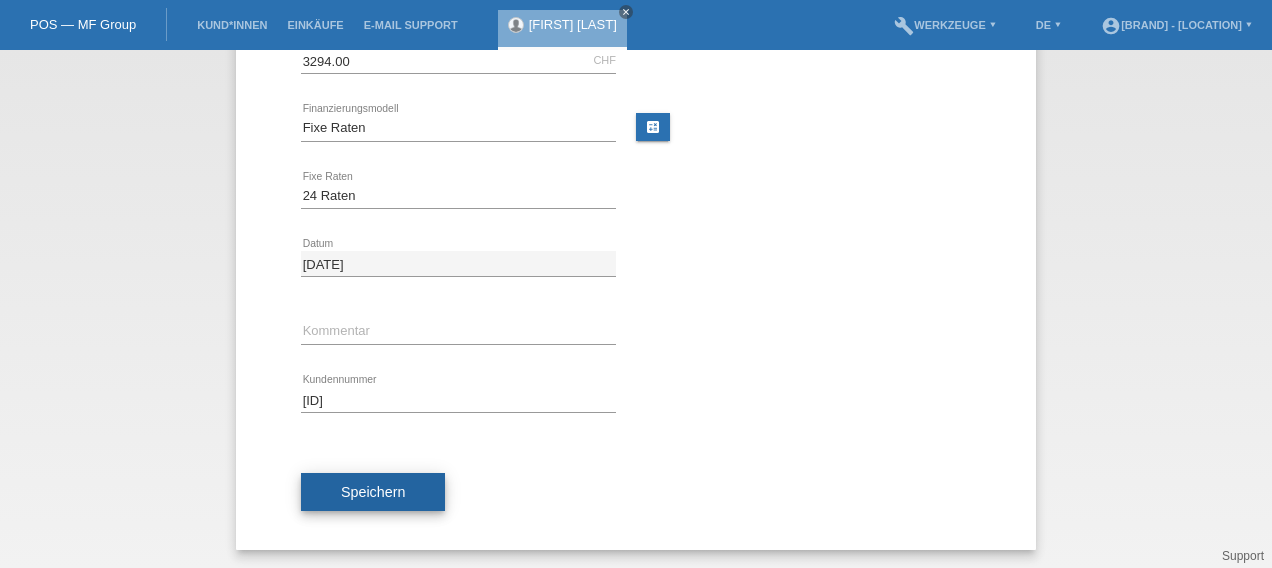 click on "Speichern" at bounding box center [373, 492] 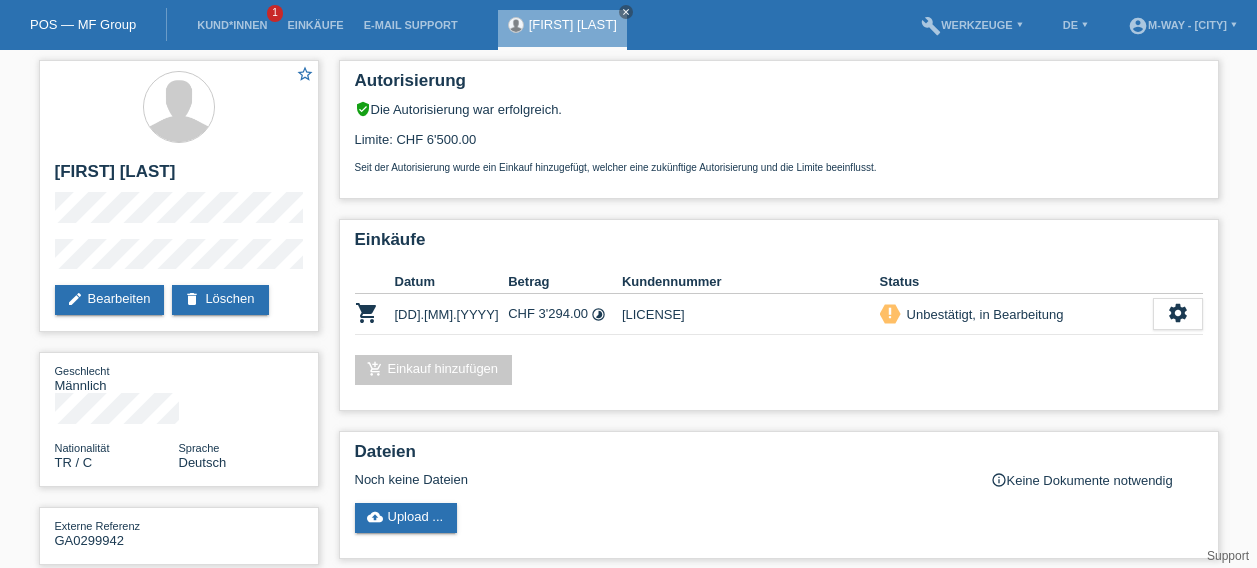 scroll, scrollTop: 0, scrollLeft: 0, axis: both 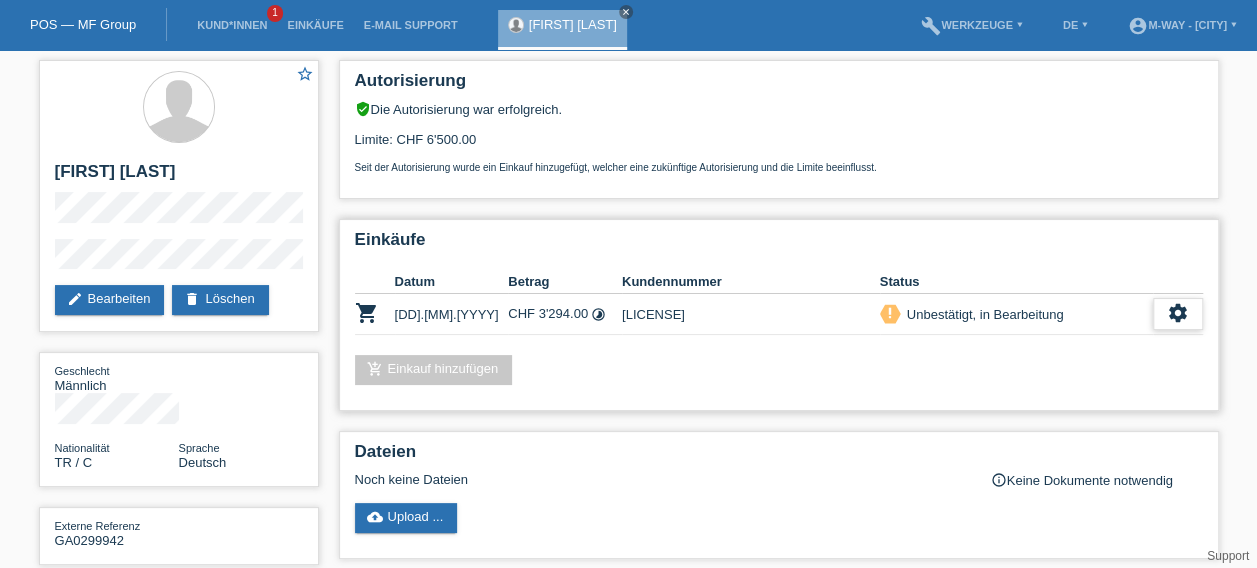 click on "settings" at bounding box center (1178, 313) 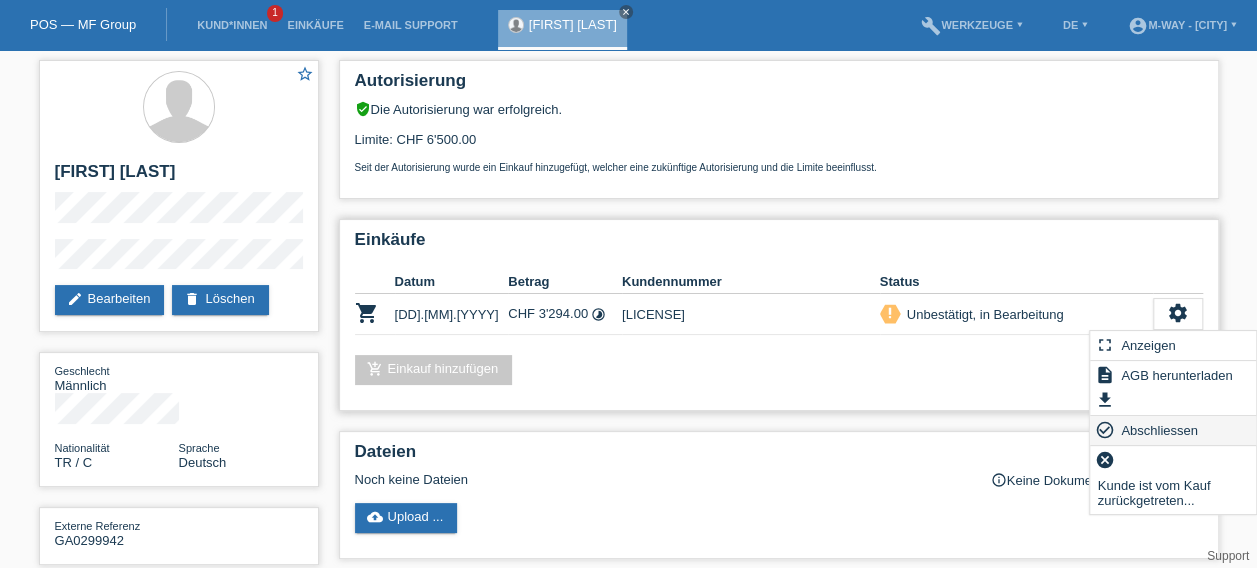 click on "Abschliessen" at bounding box center (1159, 430) 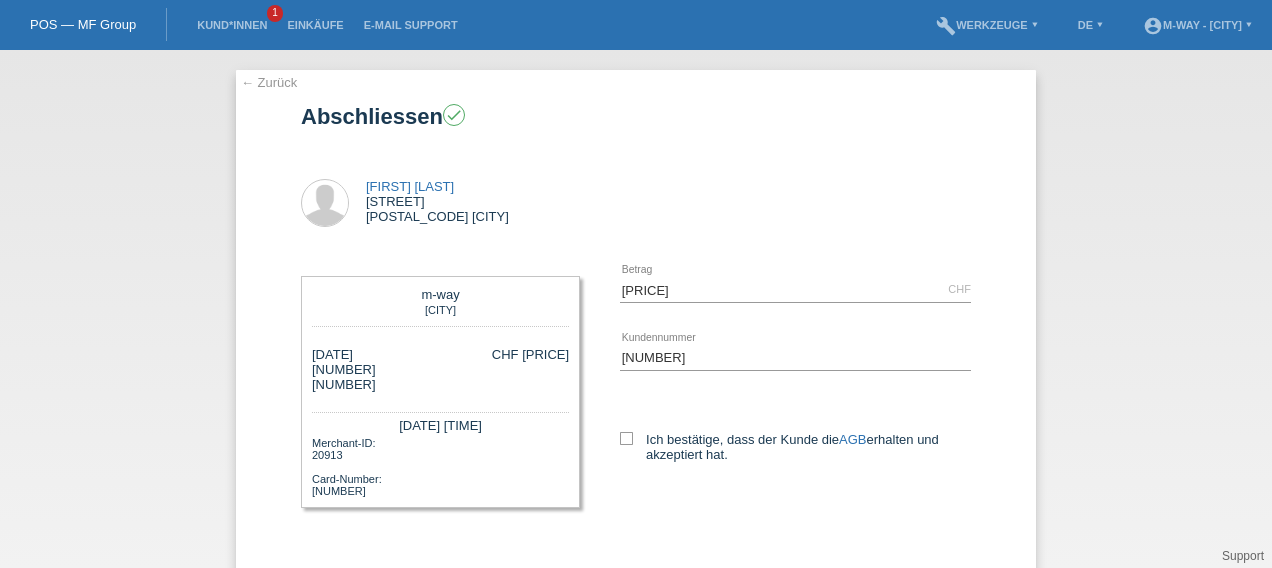 scroll, scrollTop: 0, scrollLeft: 0, axis: both 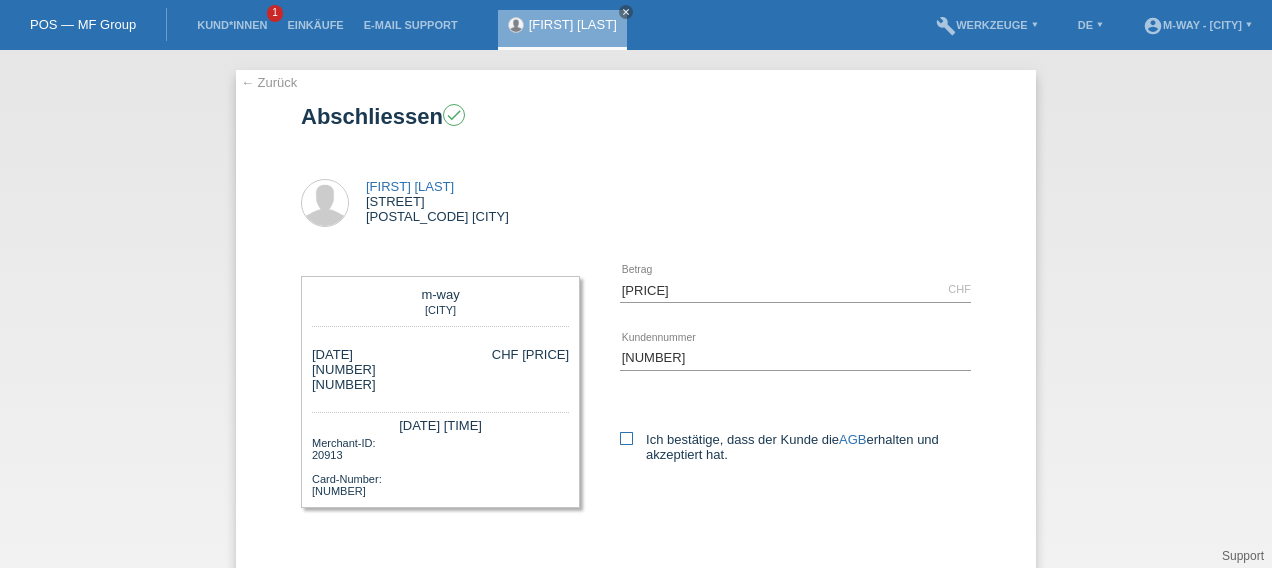 click at bounding box center (626, 438) 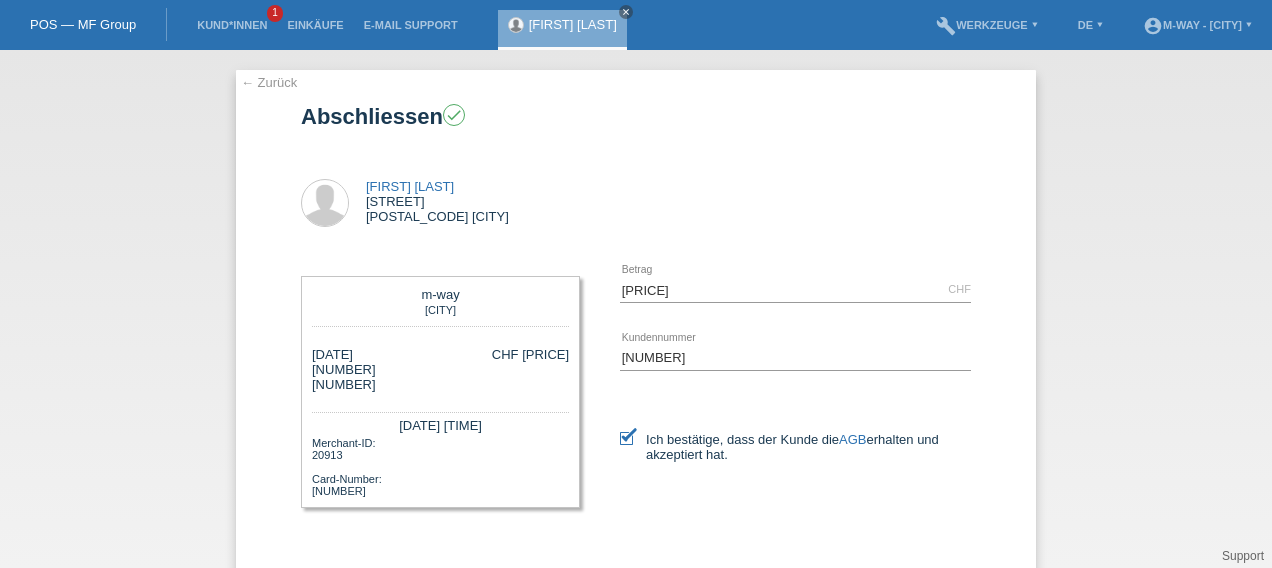 scroll, scrollTop: 106, scrollLeft: 0, axis: vertical 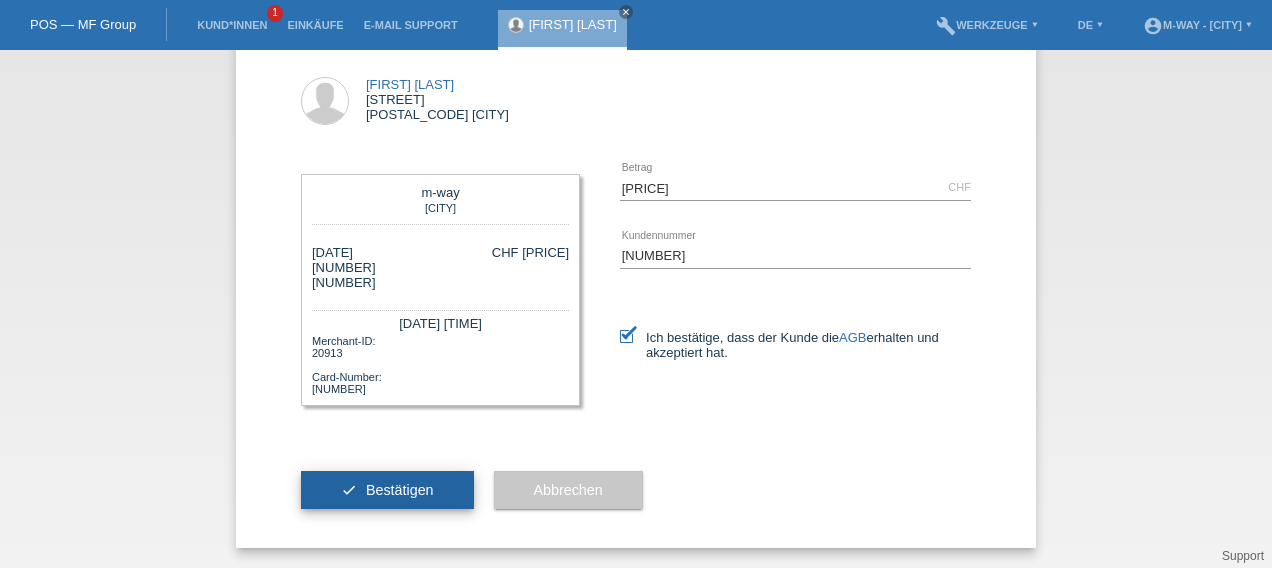 click on "check   Bestätigen" at bounding box center (387, 490) 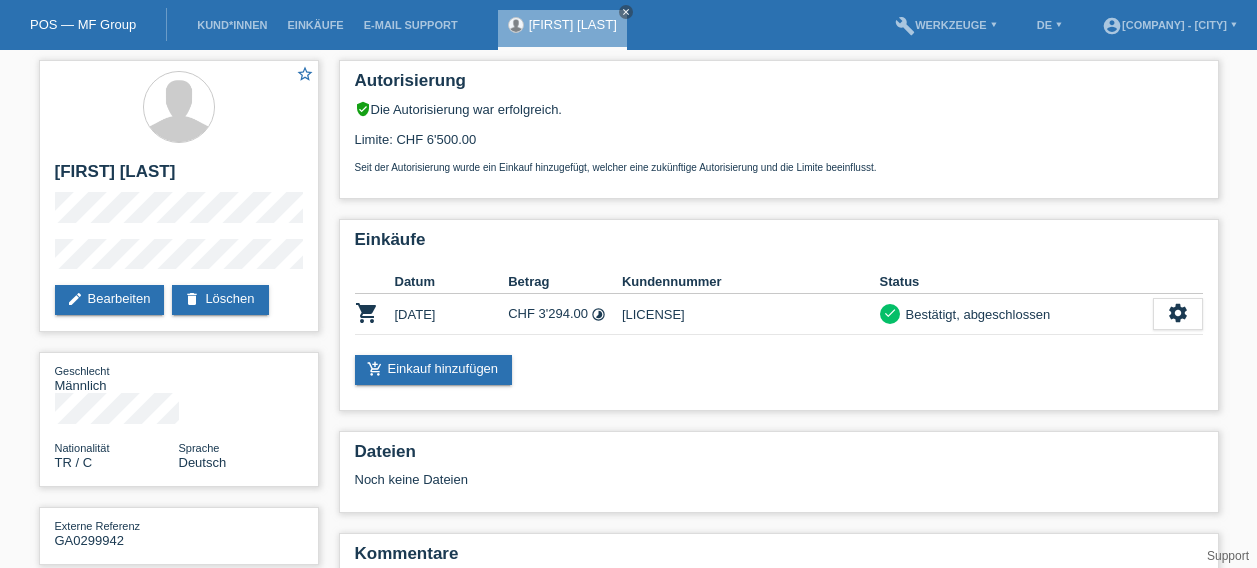 scroll, scrollTop: 0, scrollLeft: 0, axis: both 